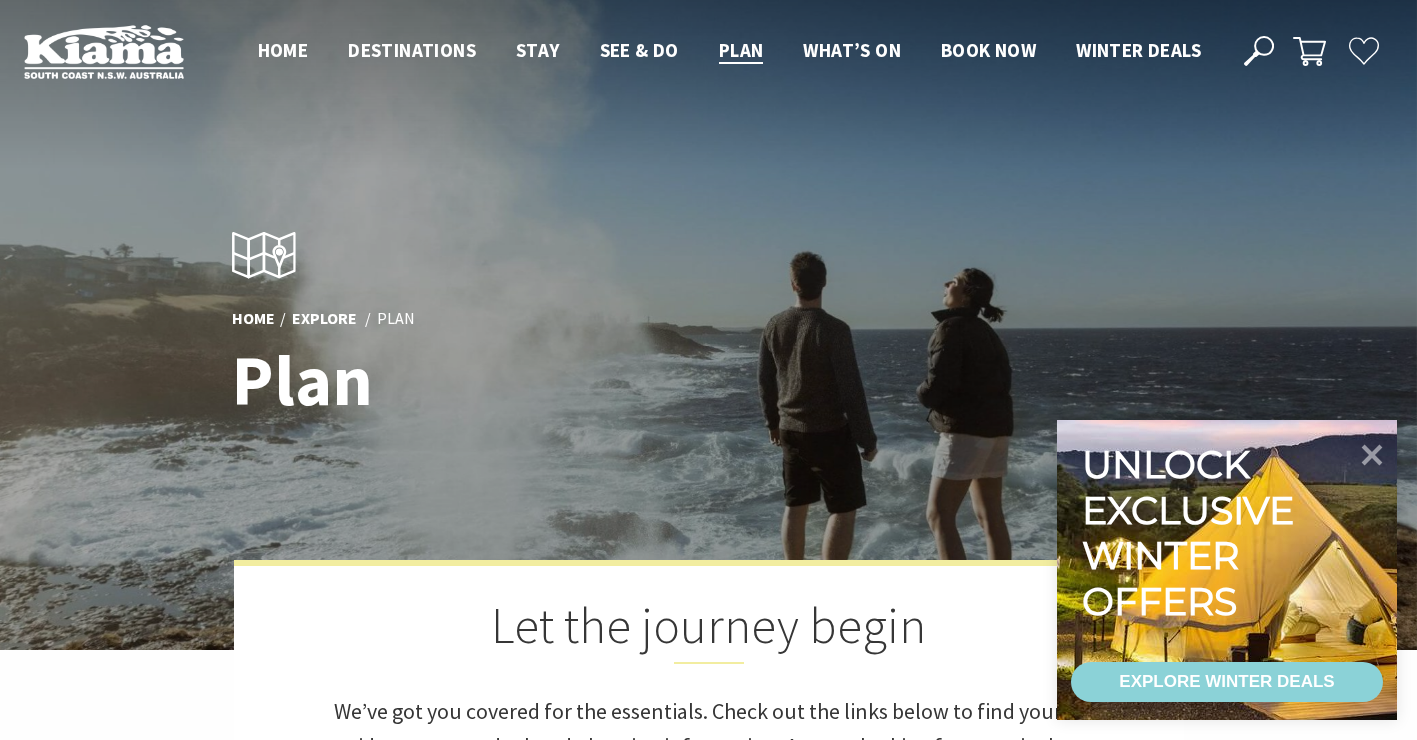 scroll, scrollTop: 0, scrollLeft: 0, axis: both 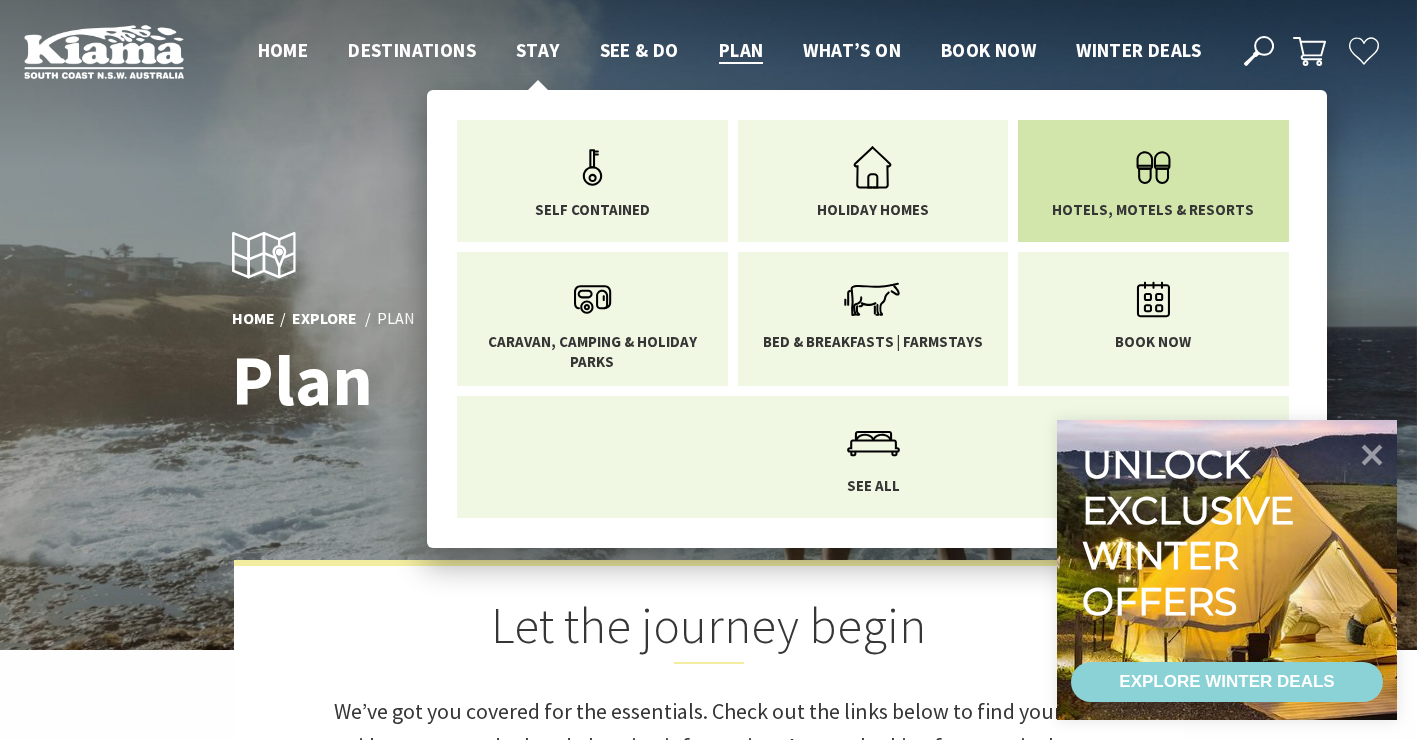 click on "Hotels, Motels & Resorts" at bounding box center (1153, 177) 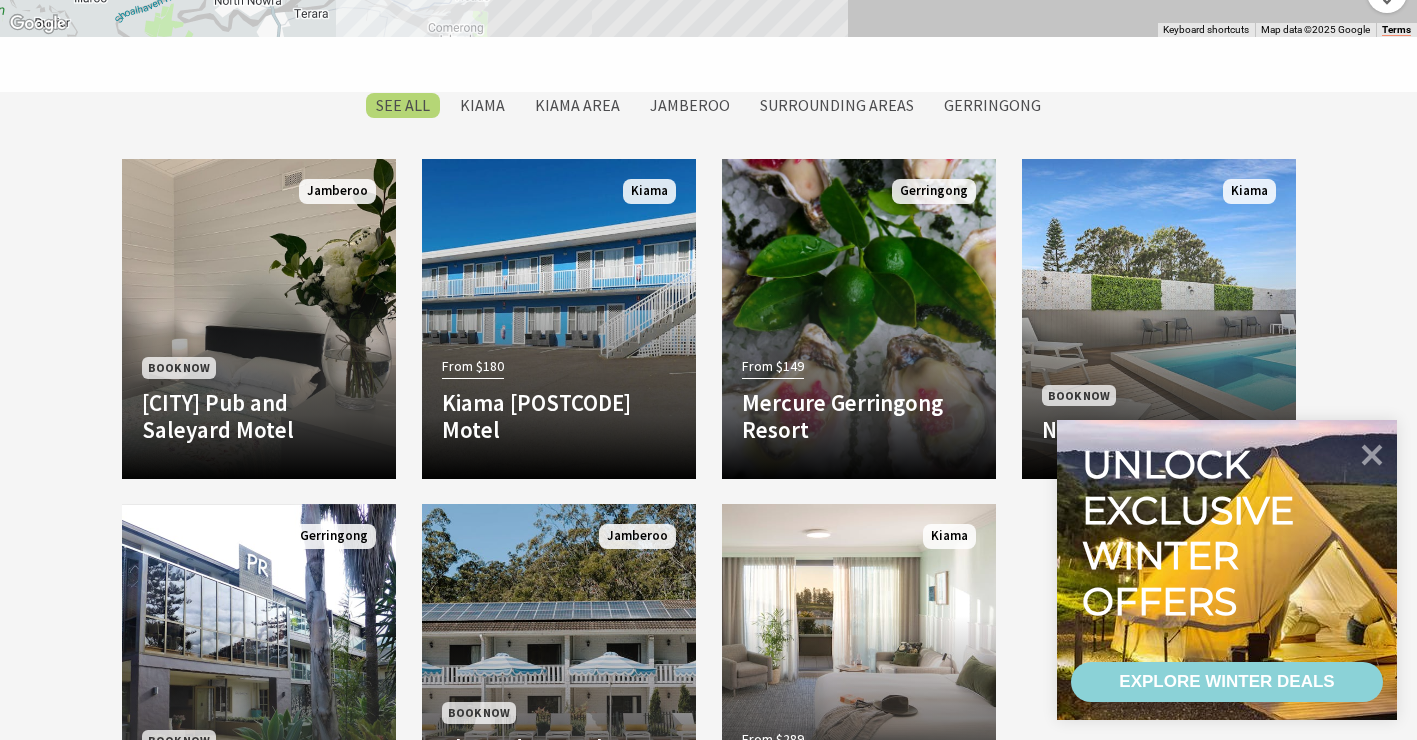 scroll, scrollTop: 1545, scrollLeft: 0, axis: vertical 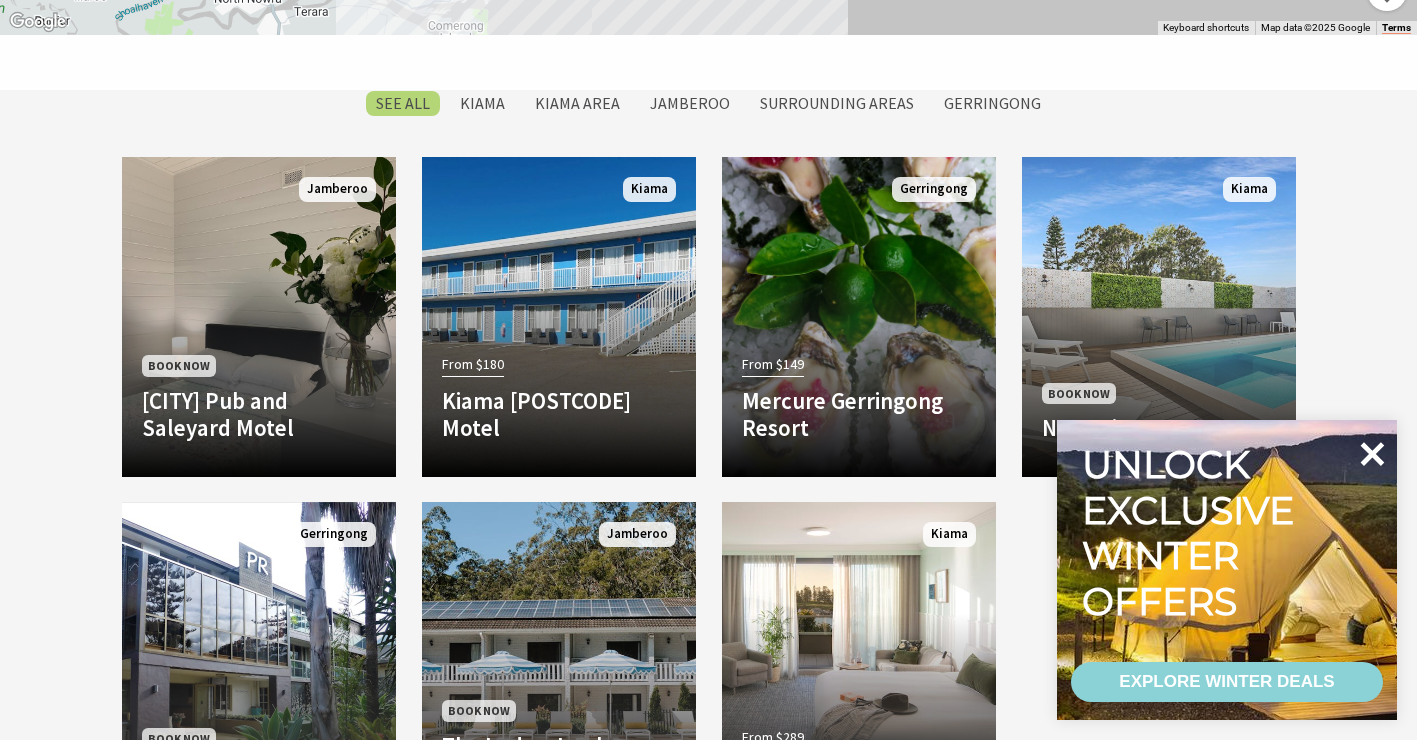 click 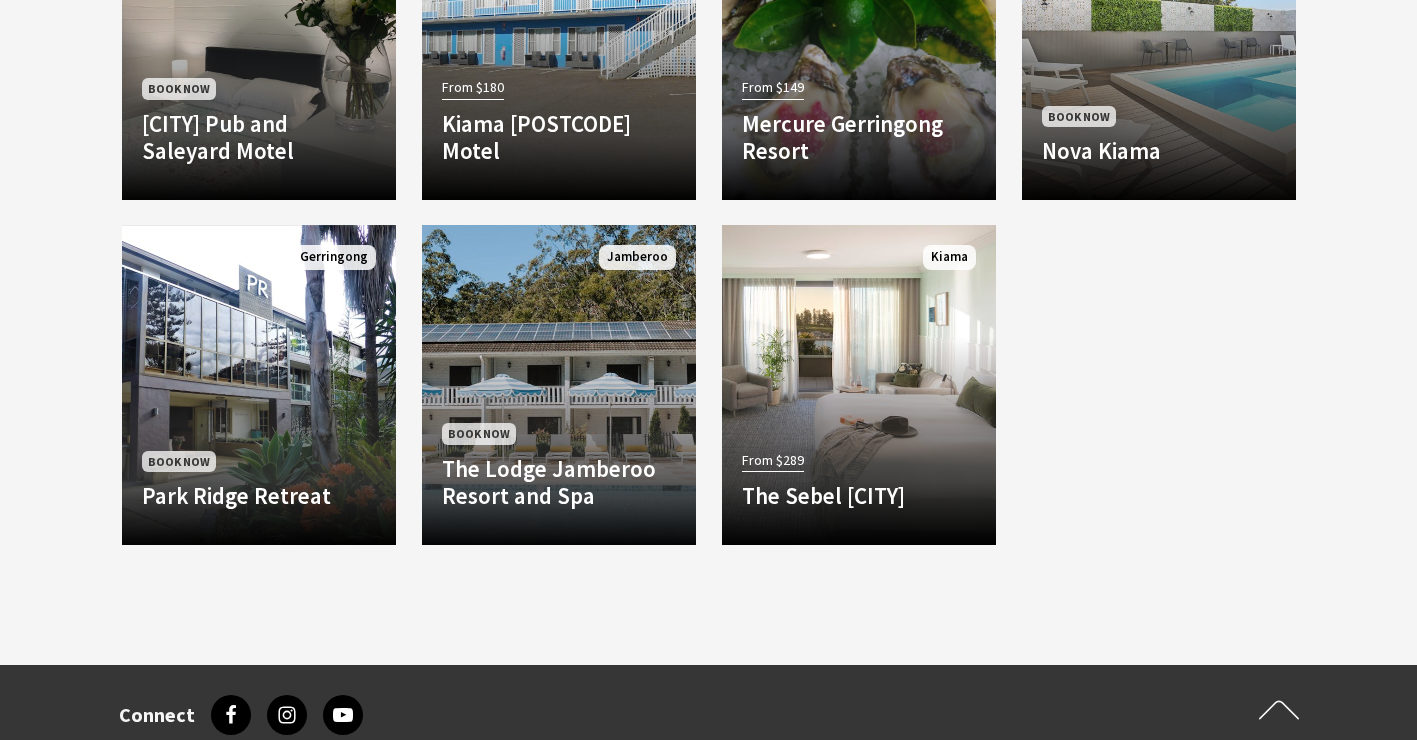 scroll, scrollTop: 1628, scrollLeft: 0, axis: vertical 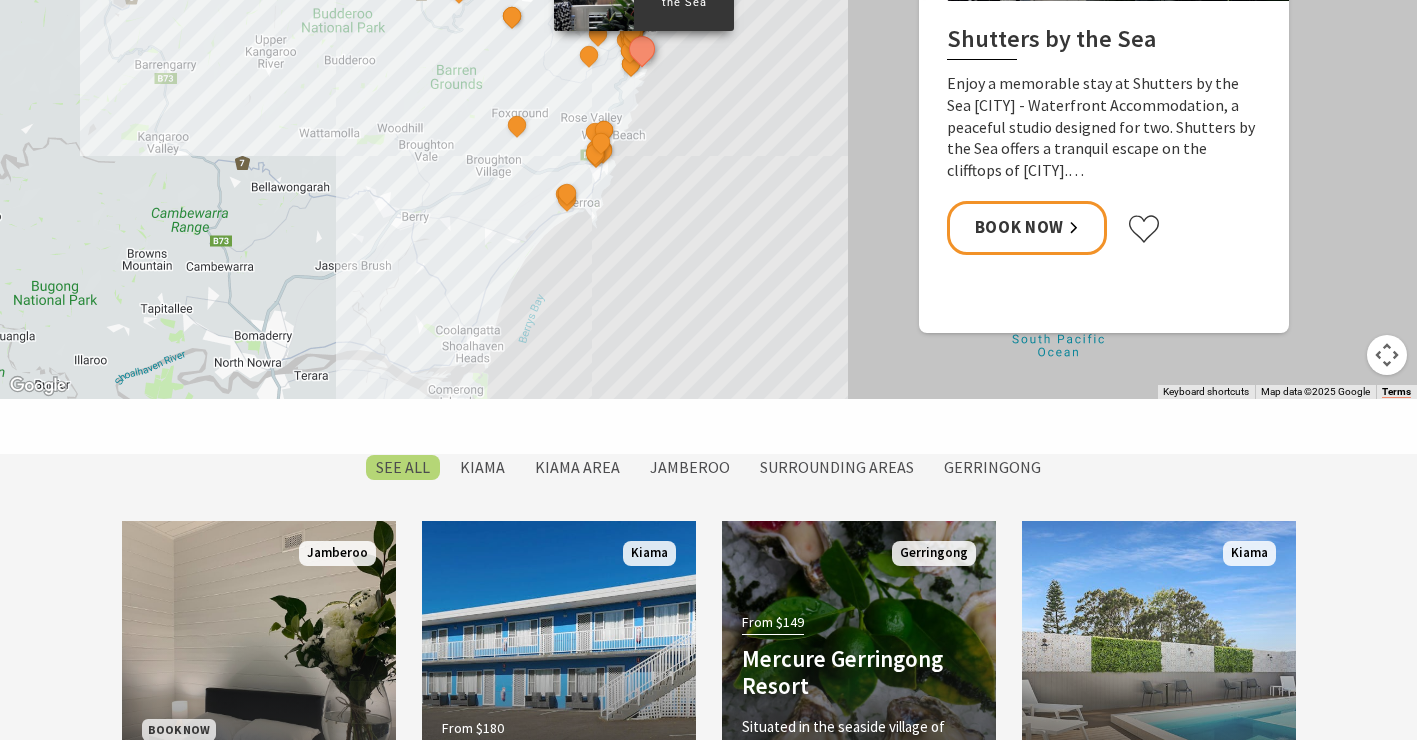click on "From $149
Mercure Gerringong Resort
Situated in the seaside village of Gerringong on the New South Wales South Coast,…
Read More" at bounding box center (859, 714) 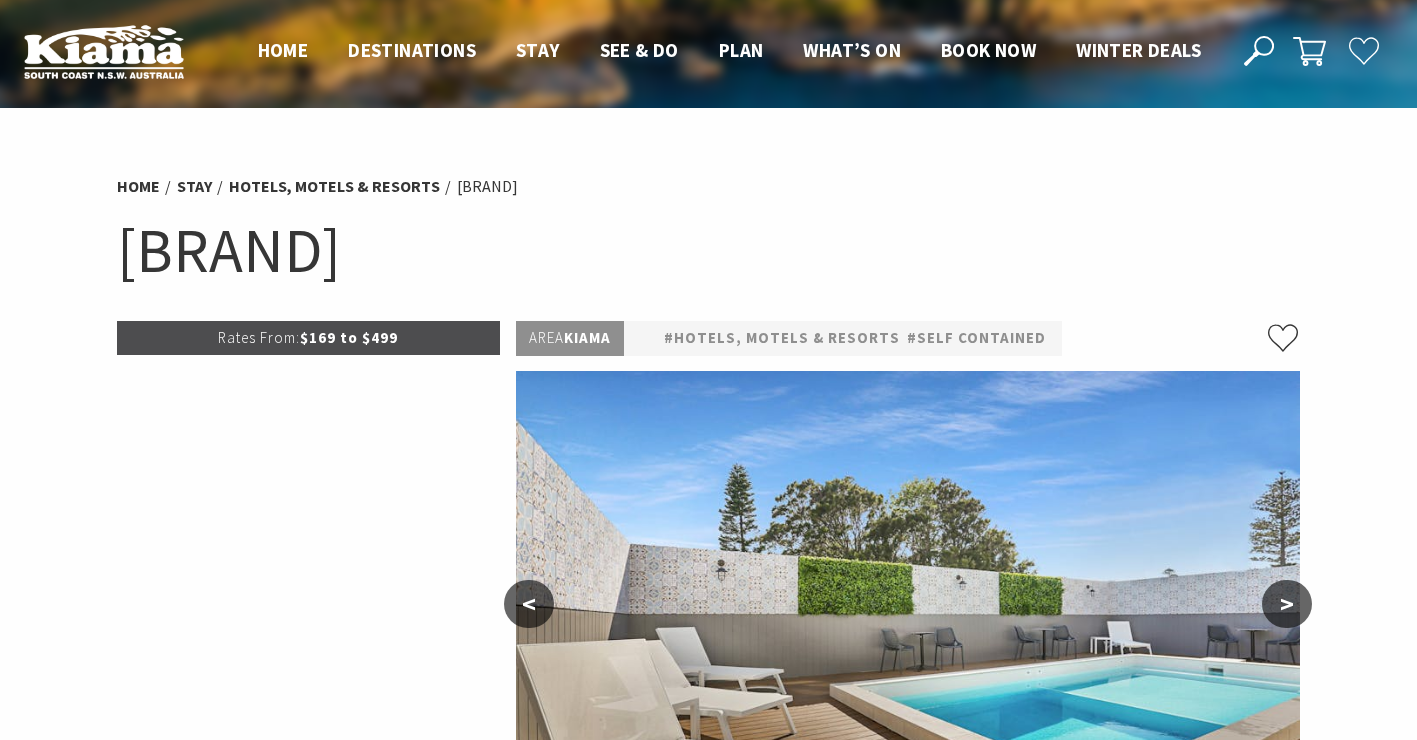 select on "3" 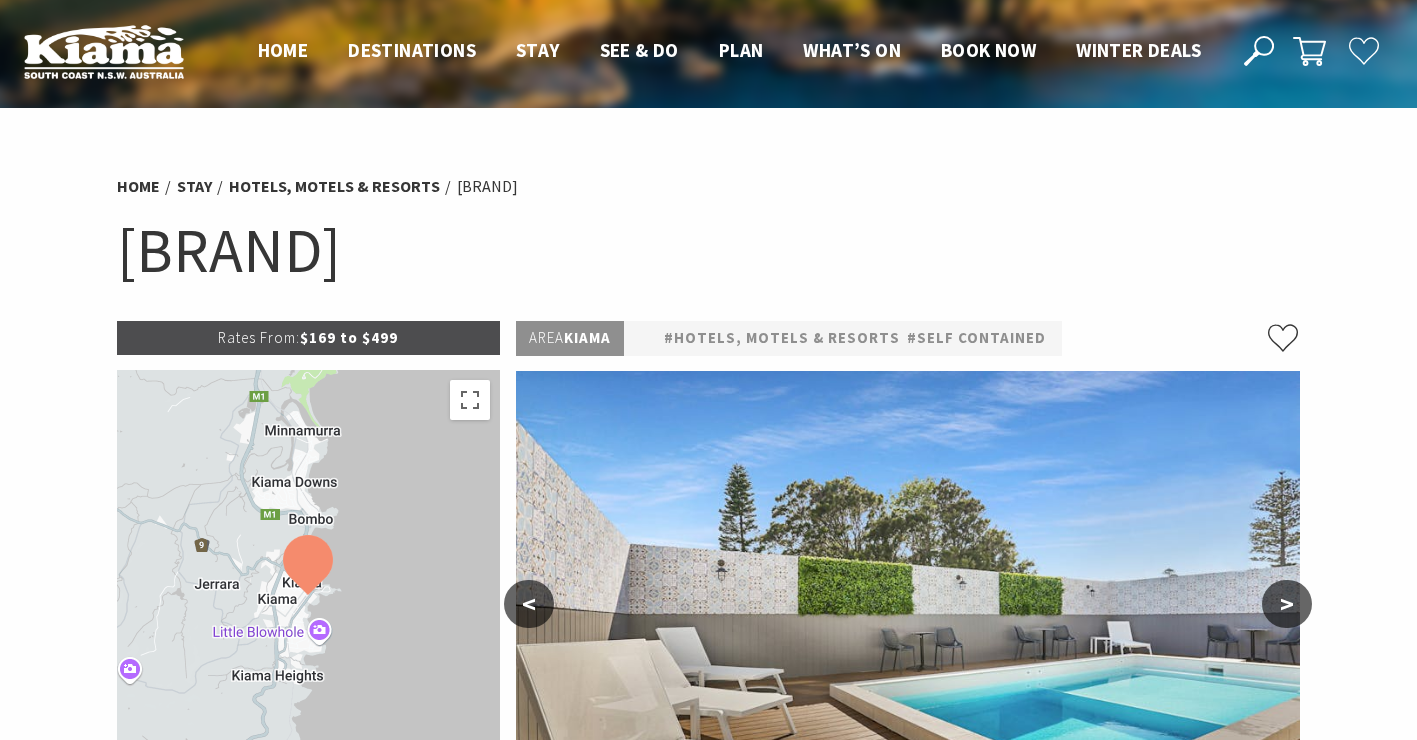 scroll, scrollTop: 311, scrollLeft: 0, axis: vertical 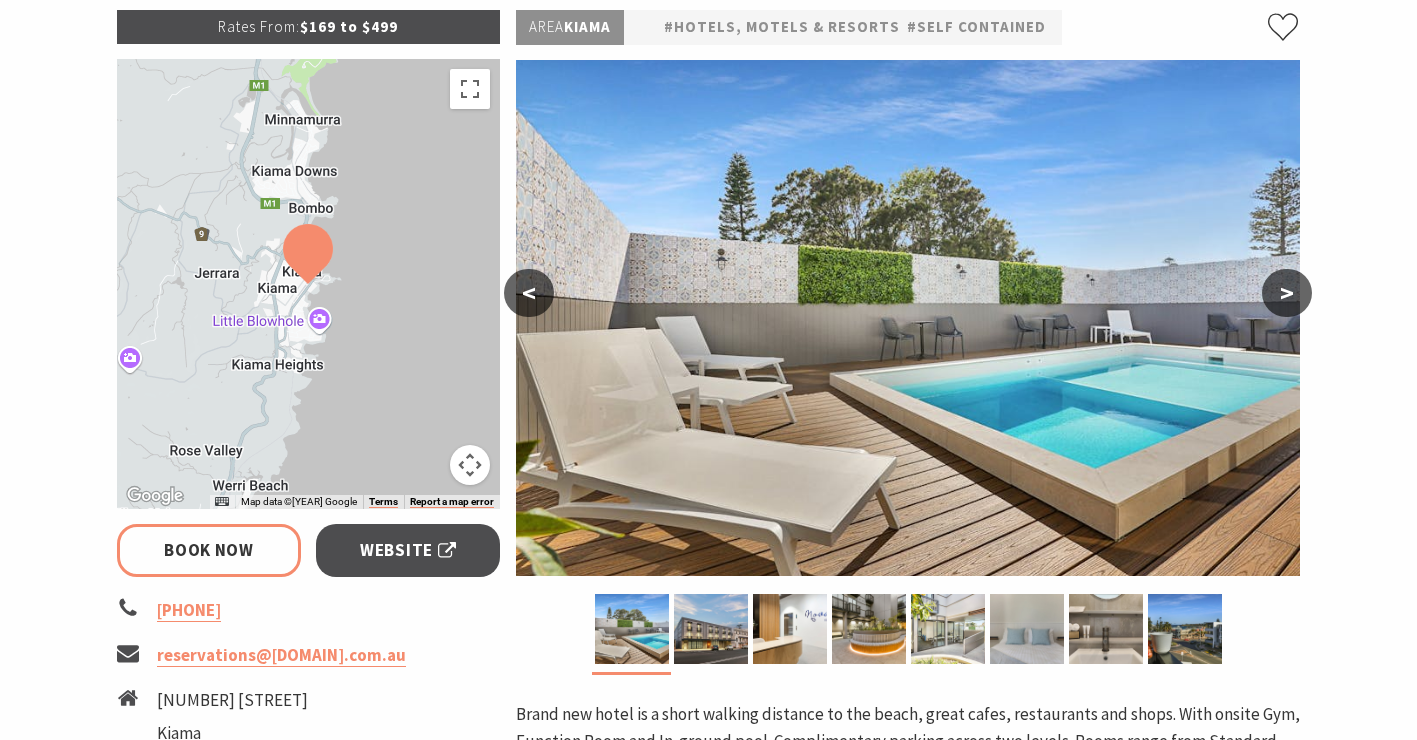 click on ">" at bounding box center [1287, 293] 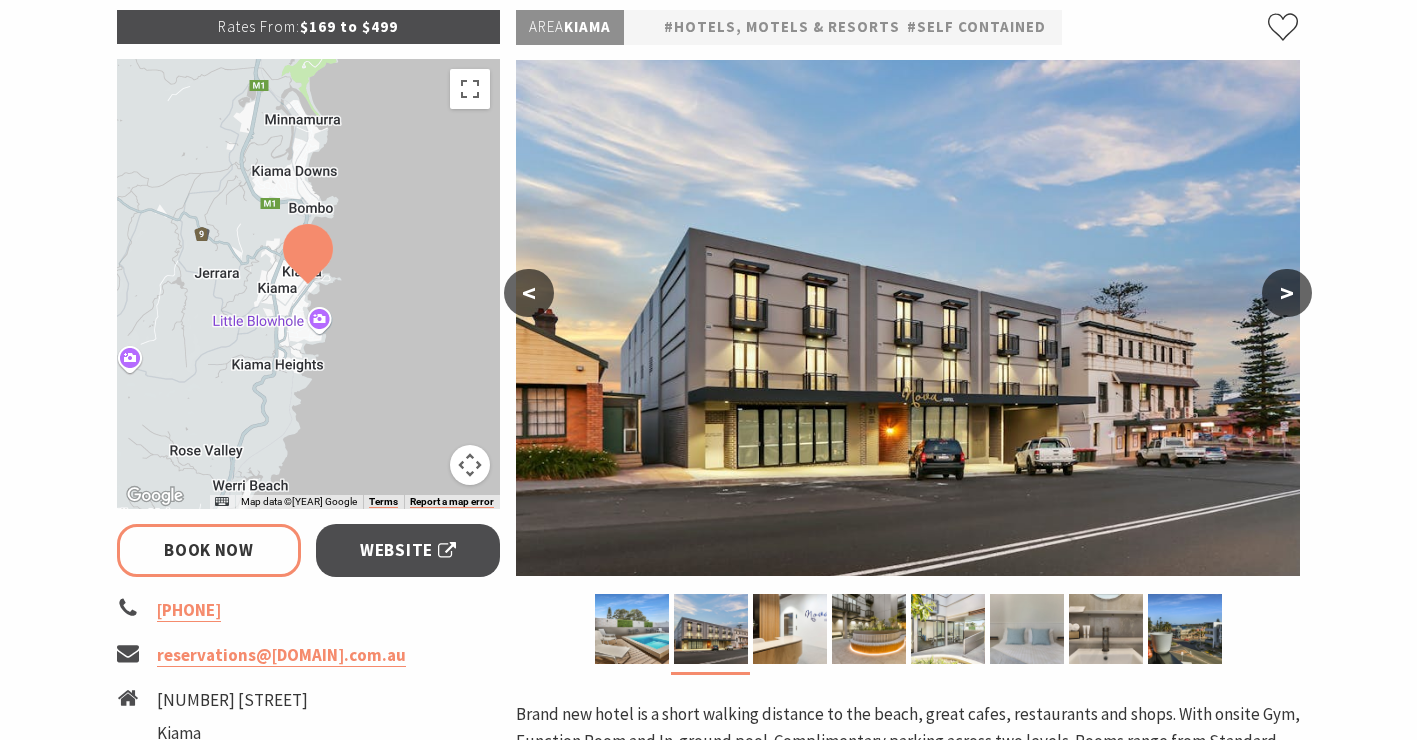 click on ">" at bounding box center (1287, 293) 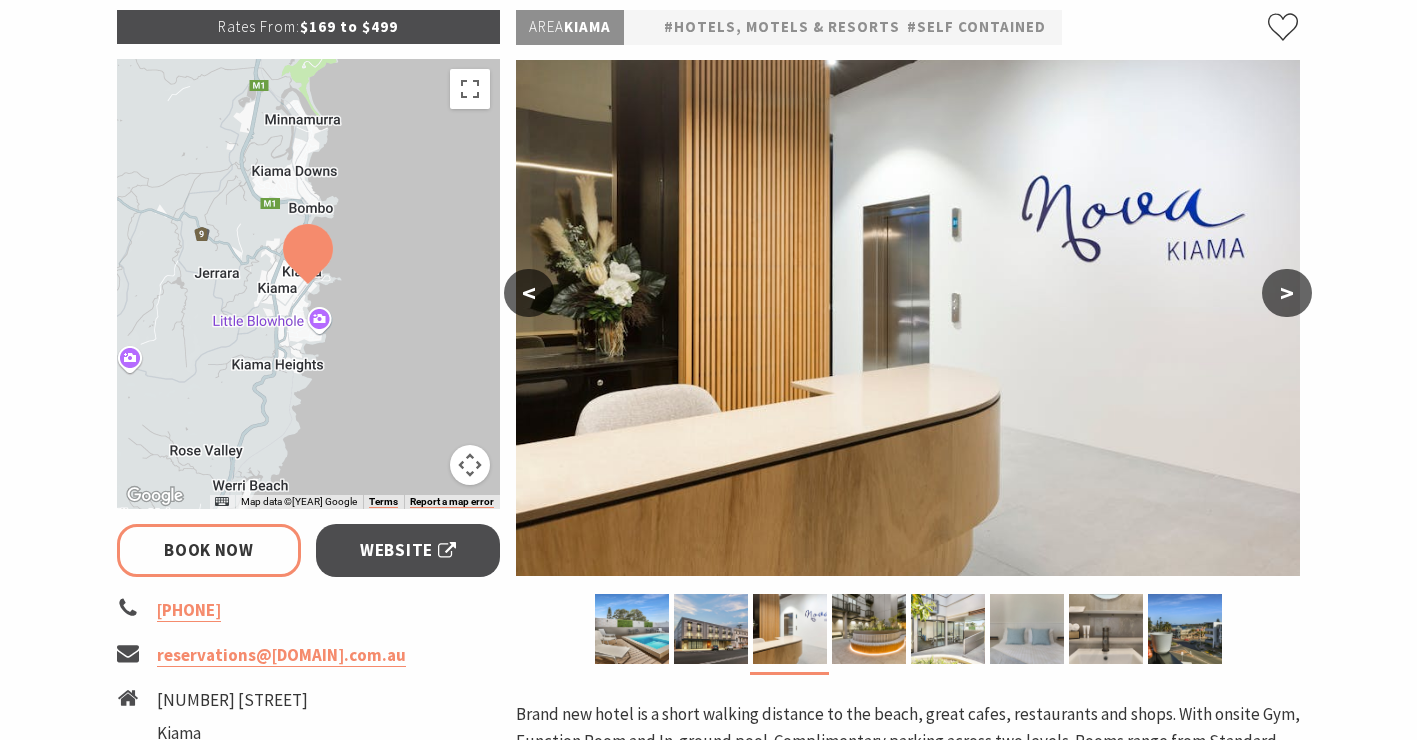 click on ">" at bounding box center (1287, 293) 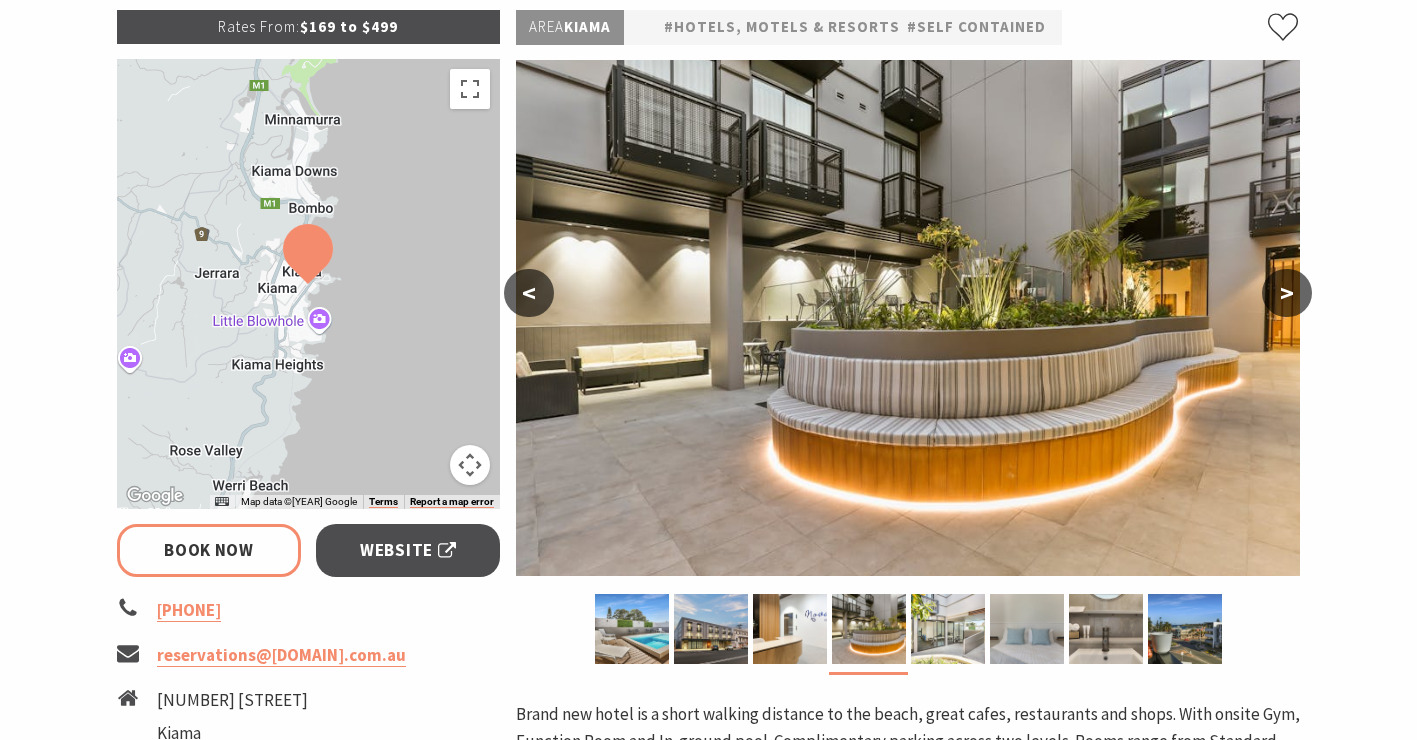 click on ">" at bounding box center (1287, 293) 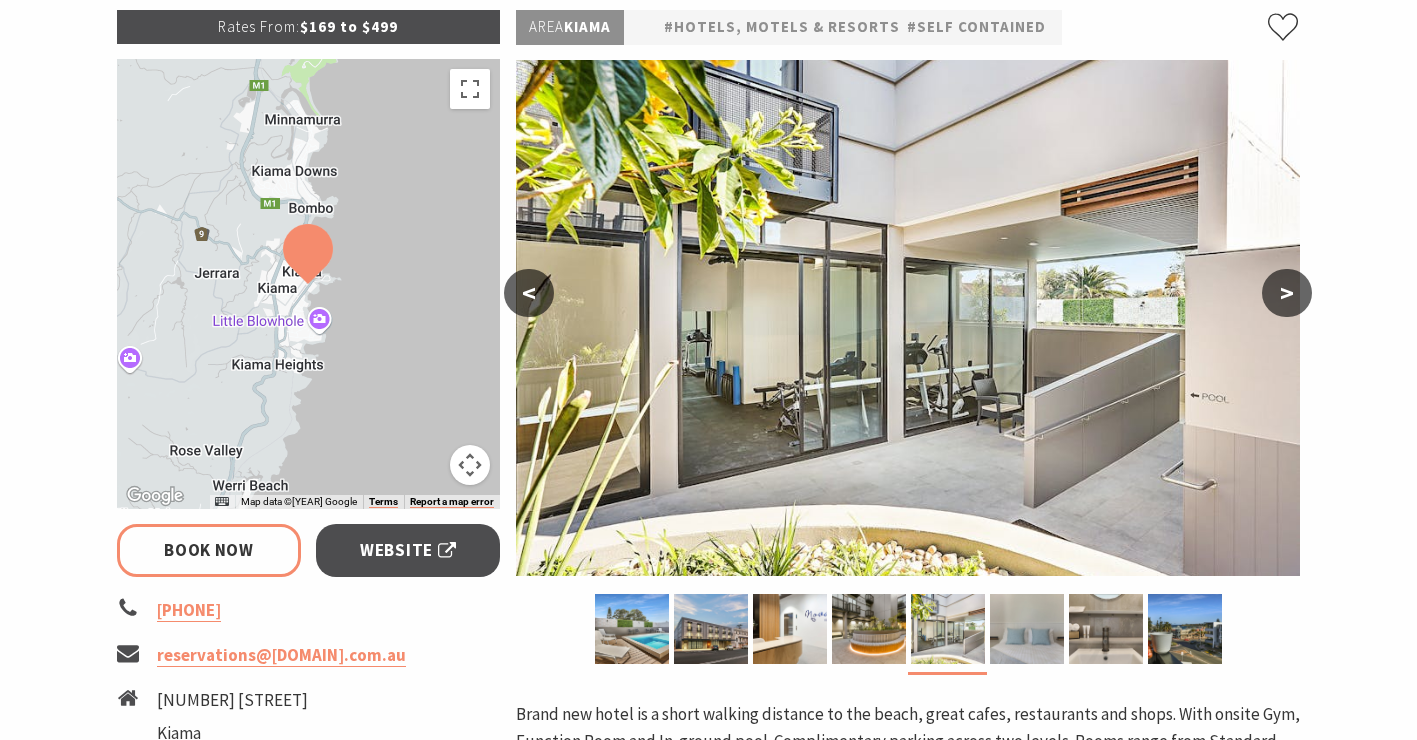 click on ">" at bounding box center [1287, 293] 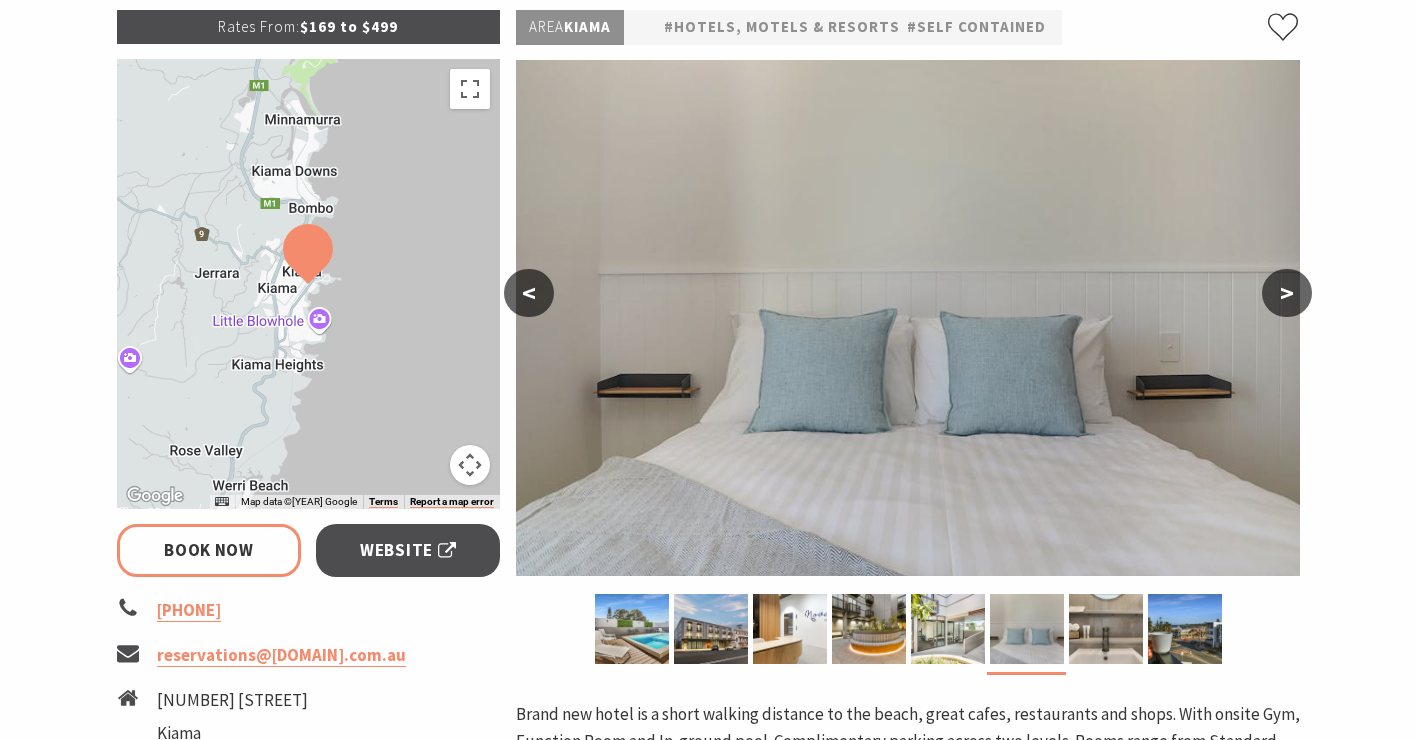 click on ">" at bounding box center [1287, 293] 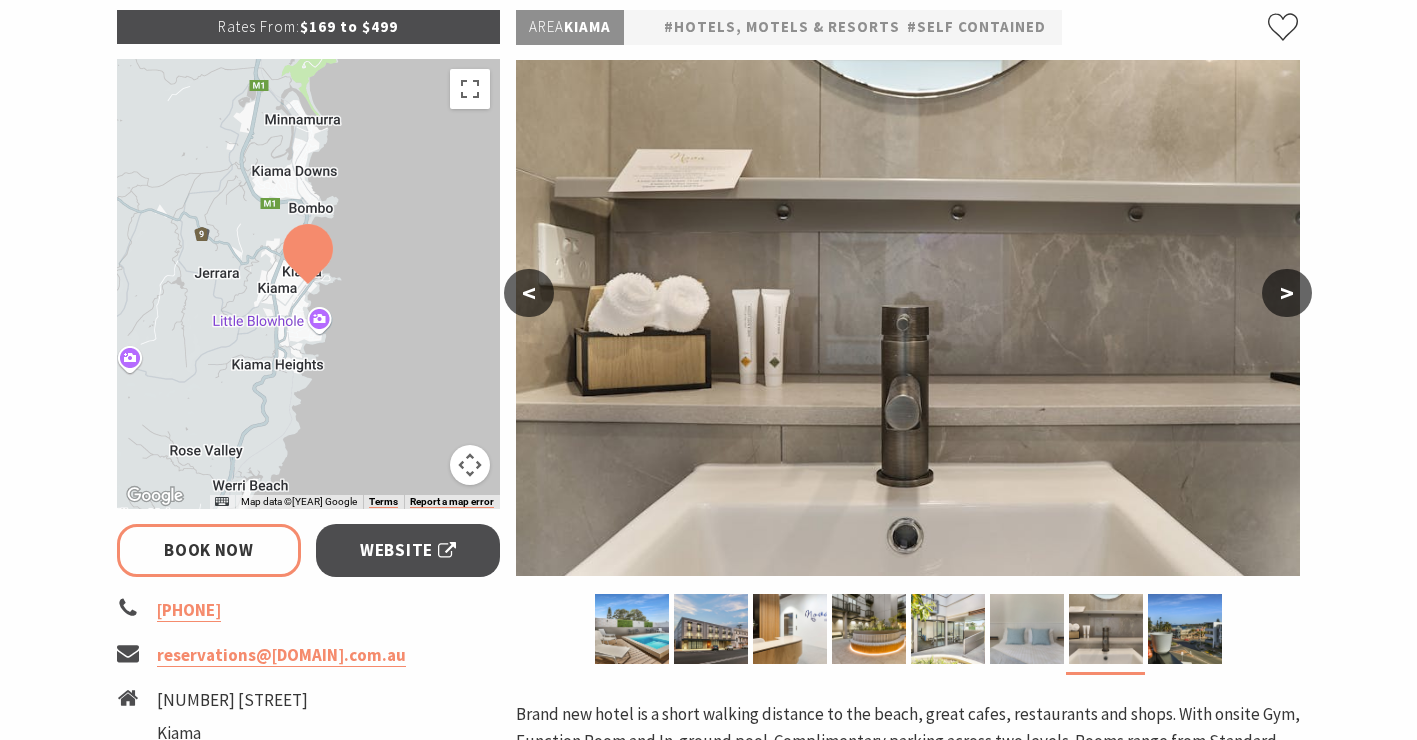 click on ">" at bounding box center (1287, 293) 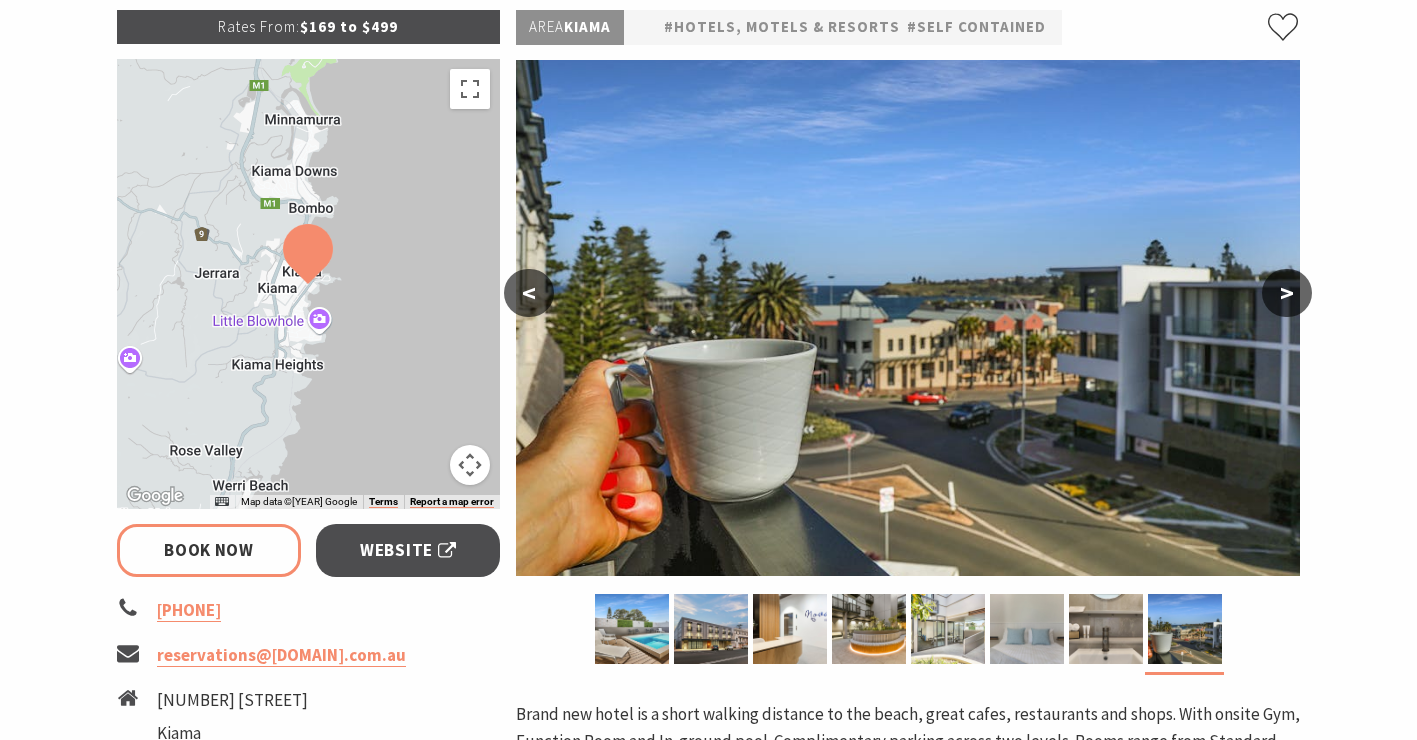 click on ">" at bounding box center [1287, 293] 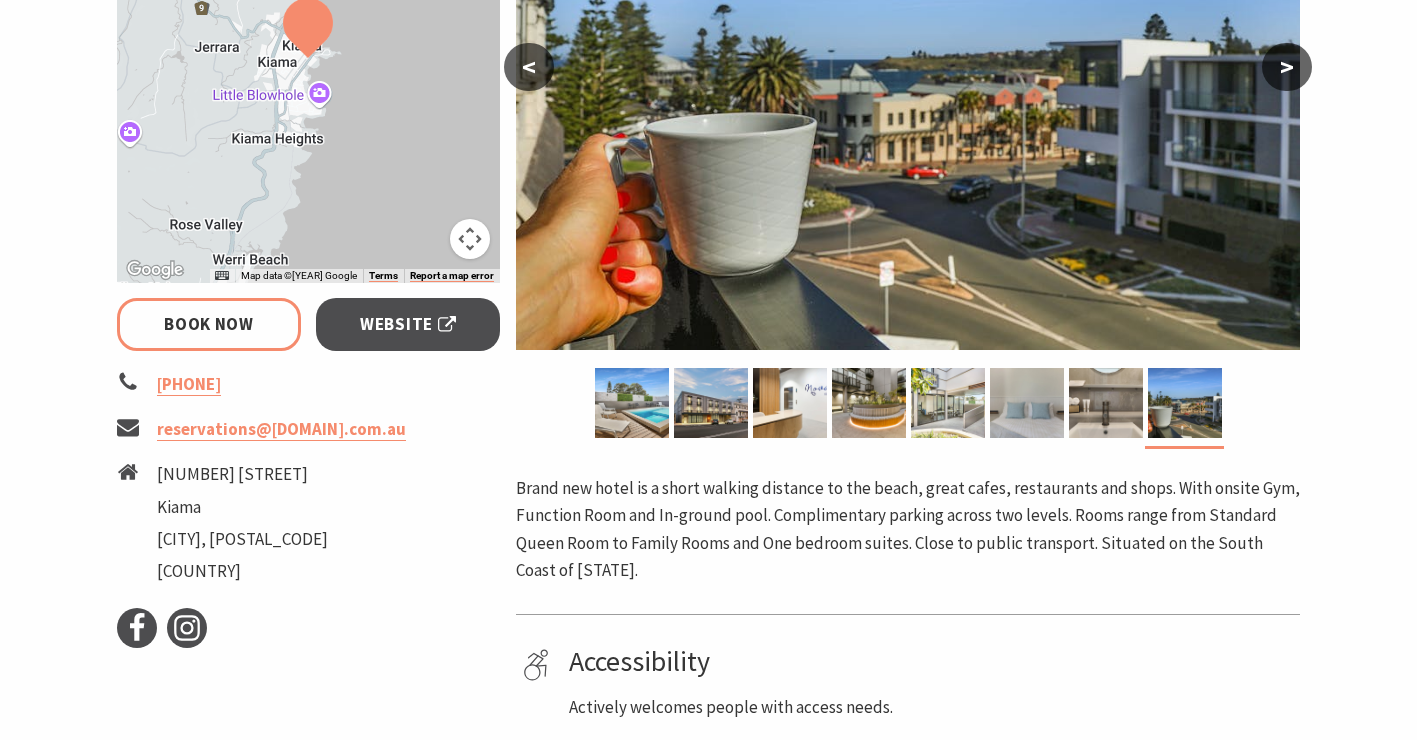 scroll, scrollTop: 542, scrollLeft: 0, axis: vertical 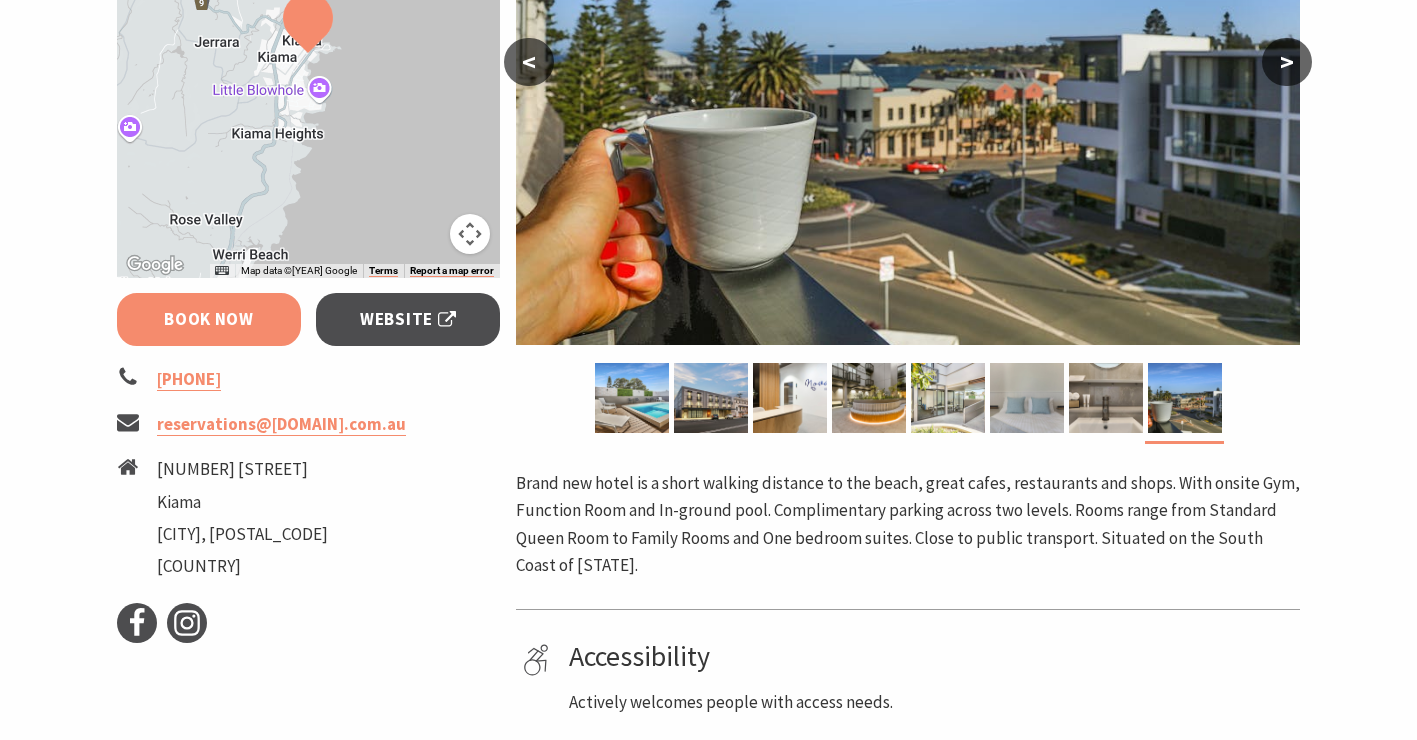 click on "Book Now" at bounding box center [209, 319] 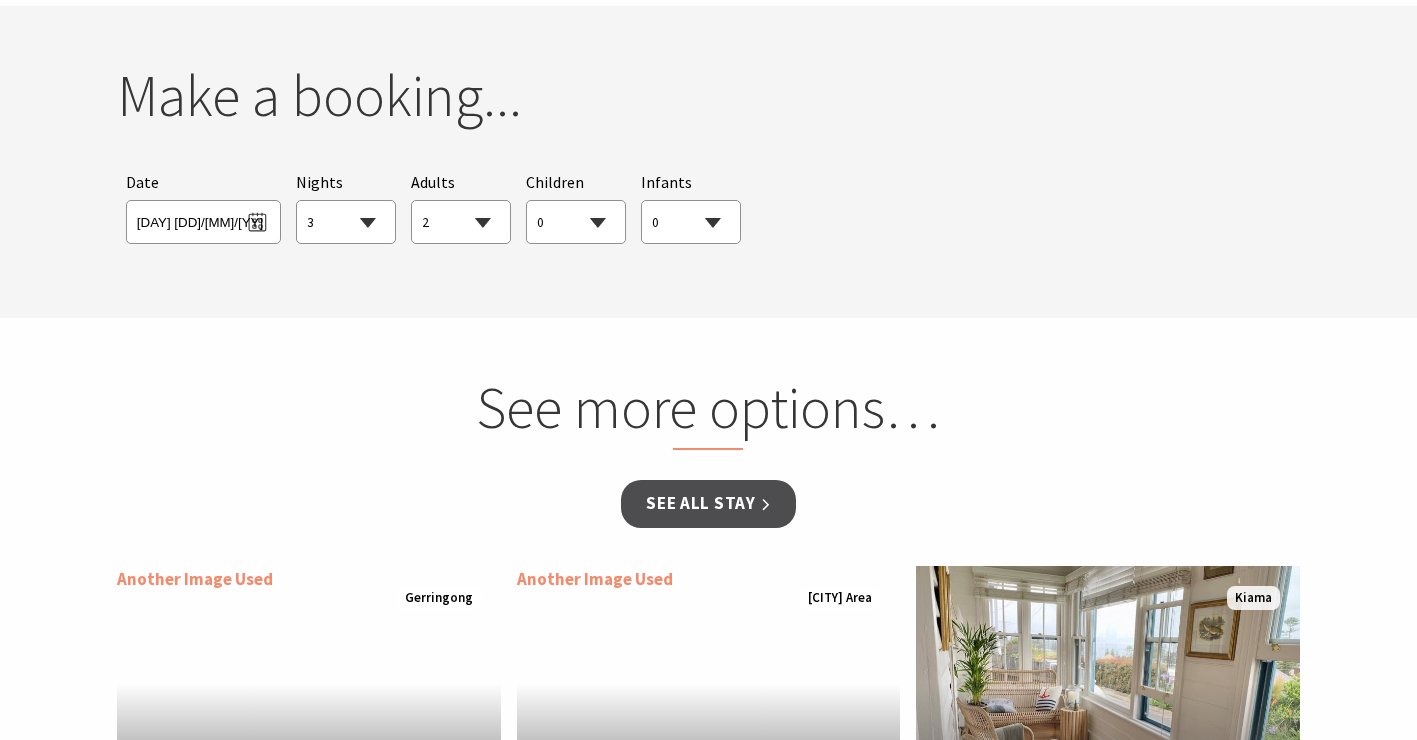 scroll, scrollTop: 1611, scrollLeft: 0, axis: vertical 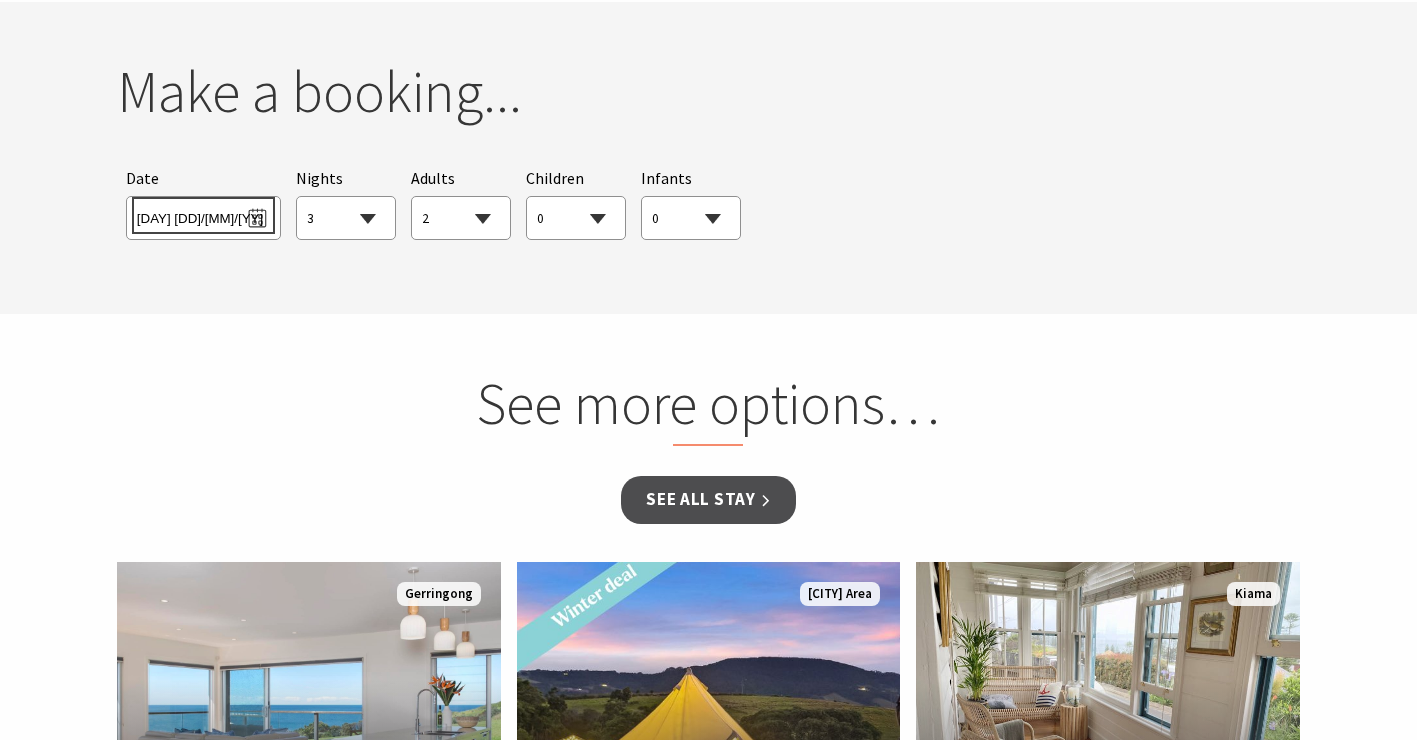 click on "Sat 02/08/2025" at bounding box center (203, 215) 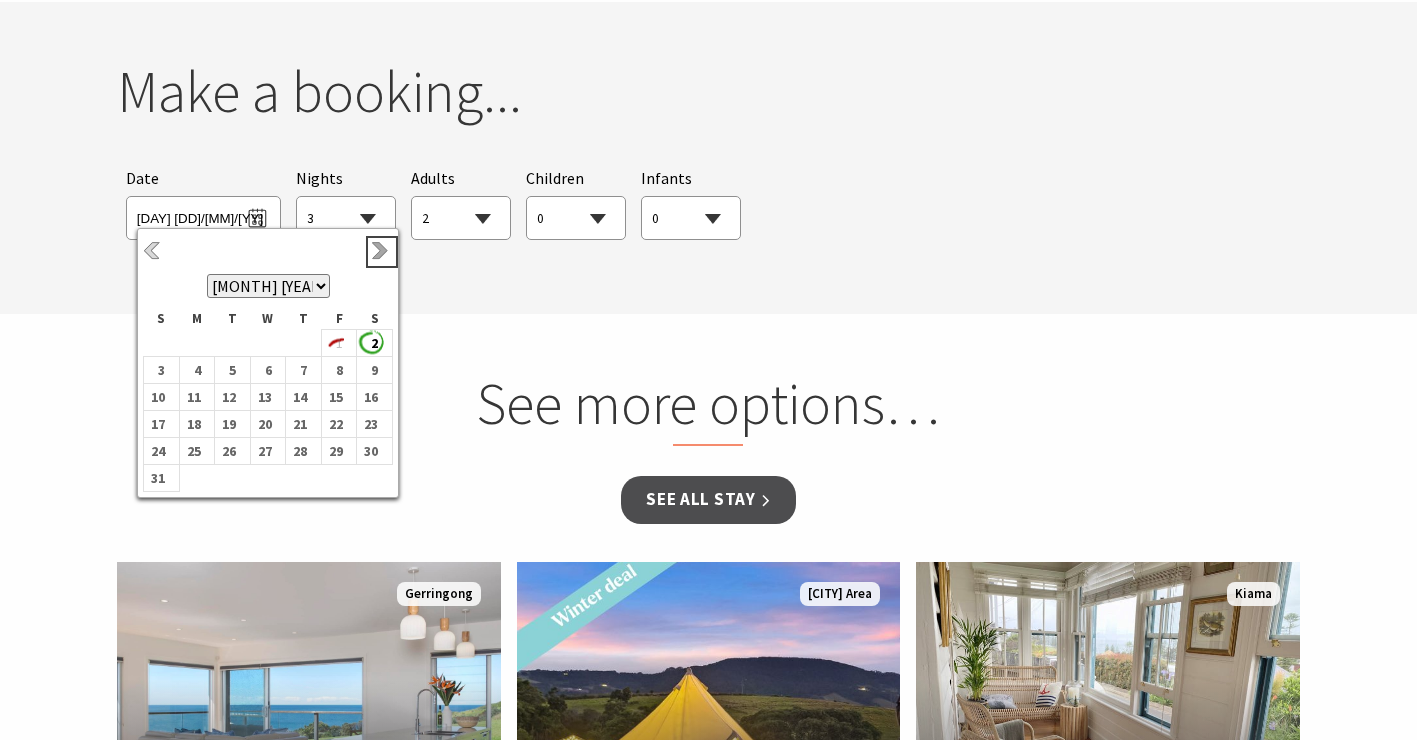 click on "Next" at bounding box center (382, 252) 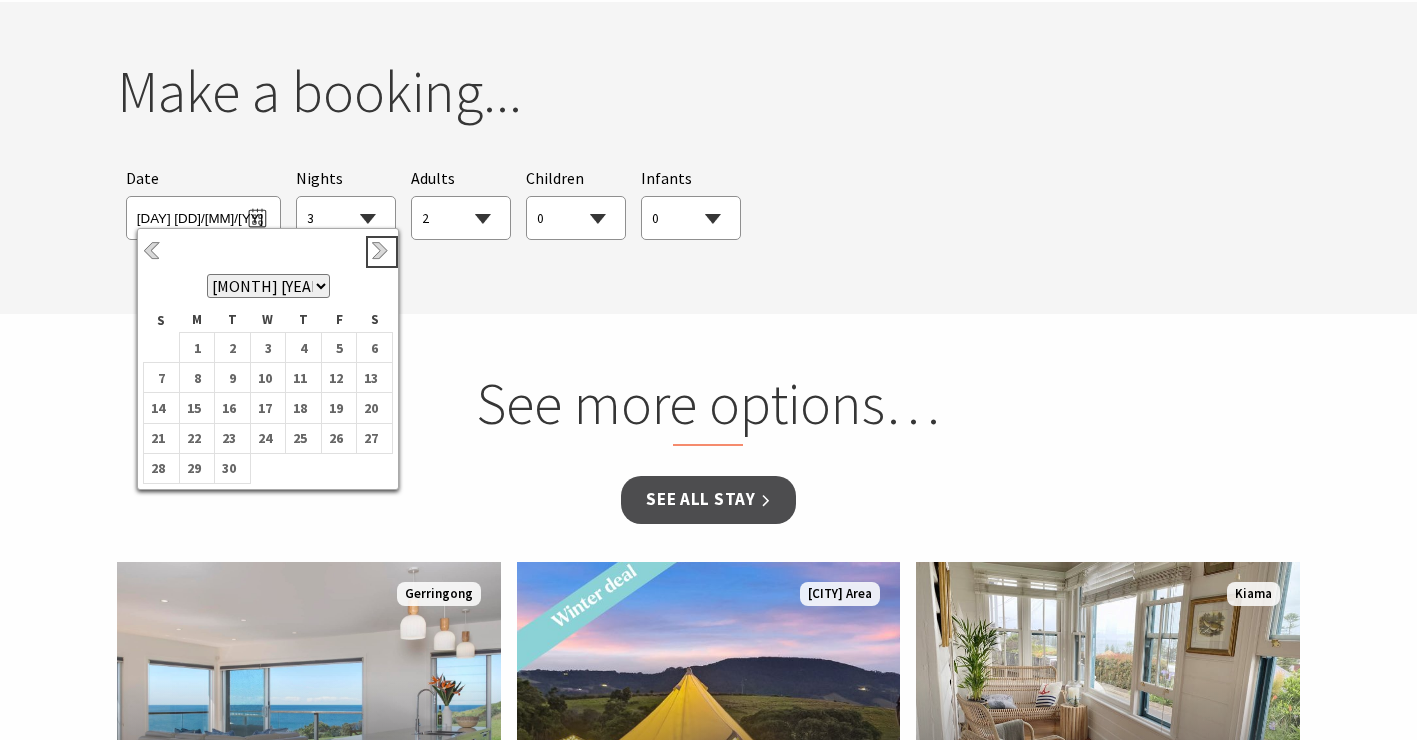 click on "Next" at bounding box center (382, 252) 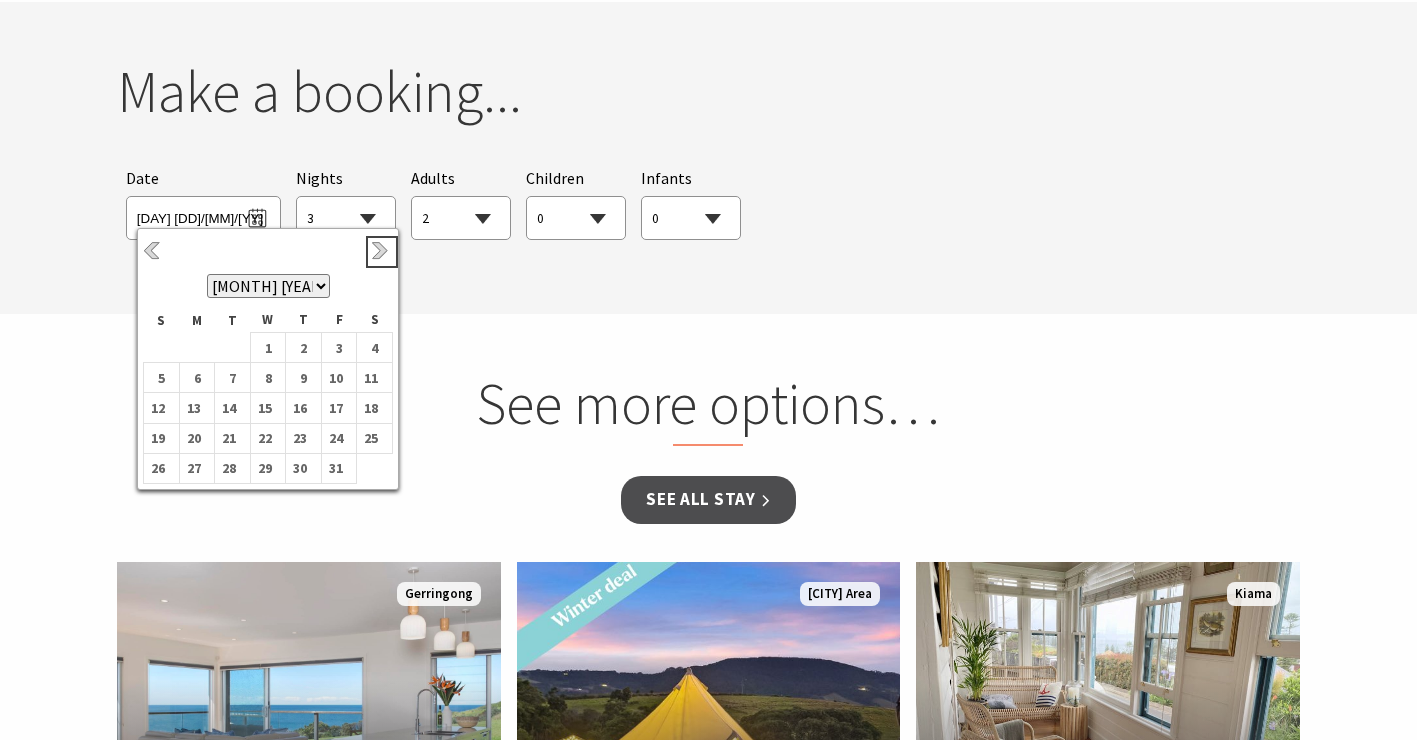click on "Next" at bounding box center [382, 252] 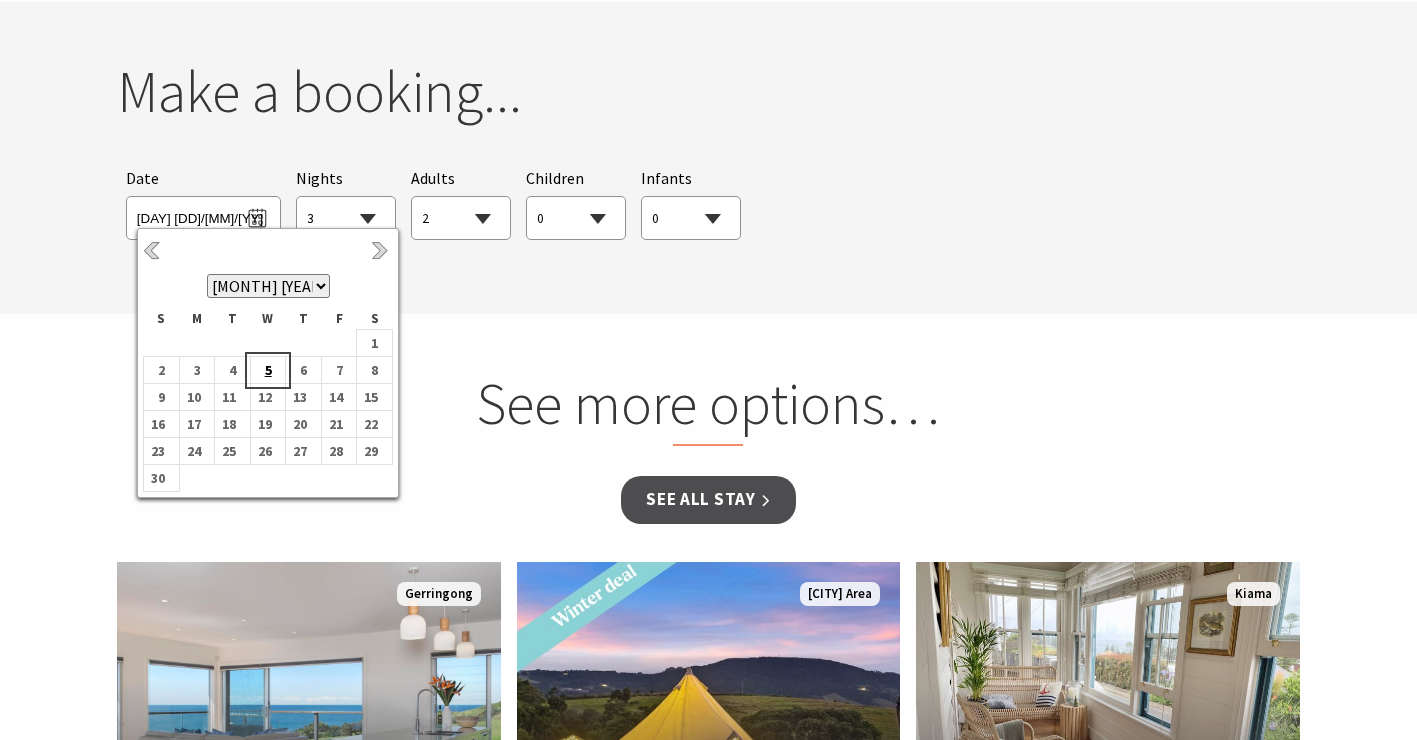 click on "5" at bounding box center (264, 370) 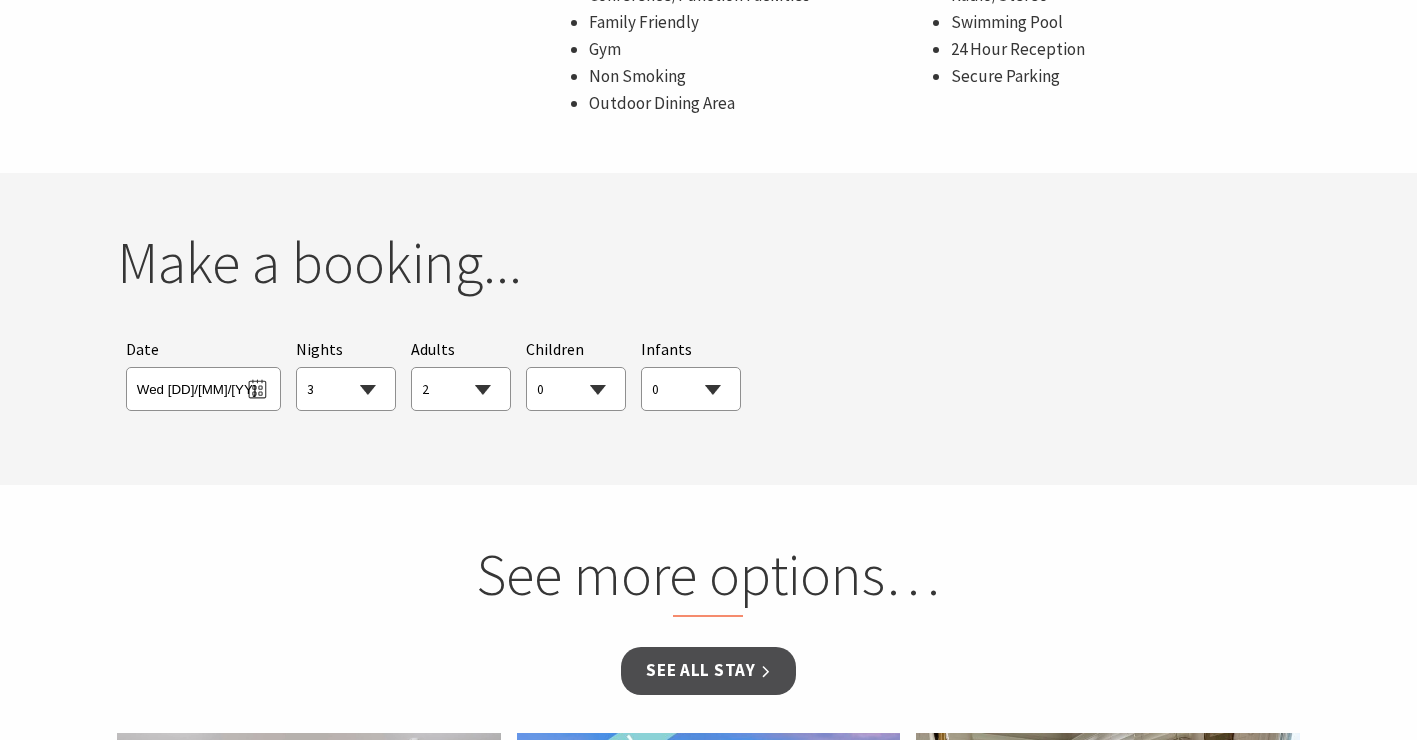 scroll, scrollTop: 1438, scrollLeft: 0, axis: vertical 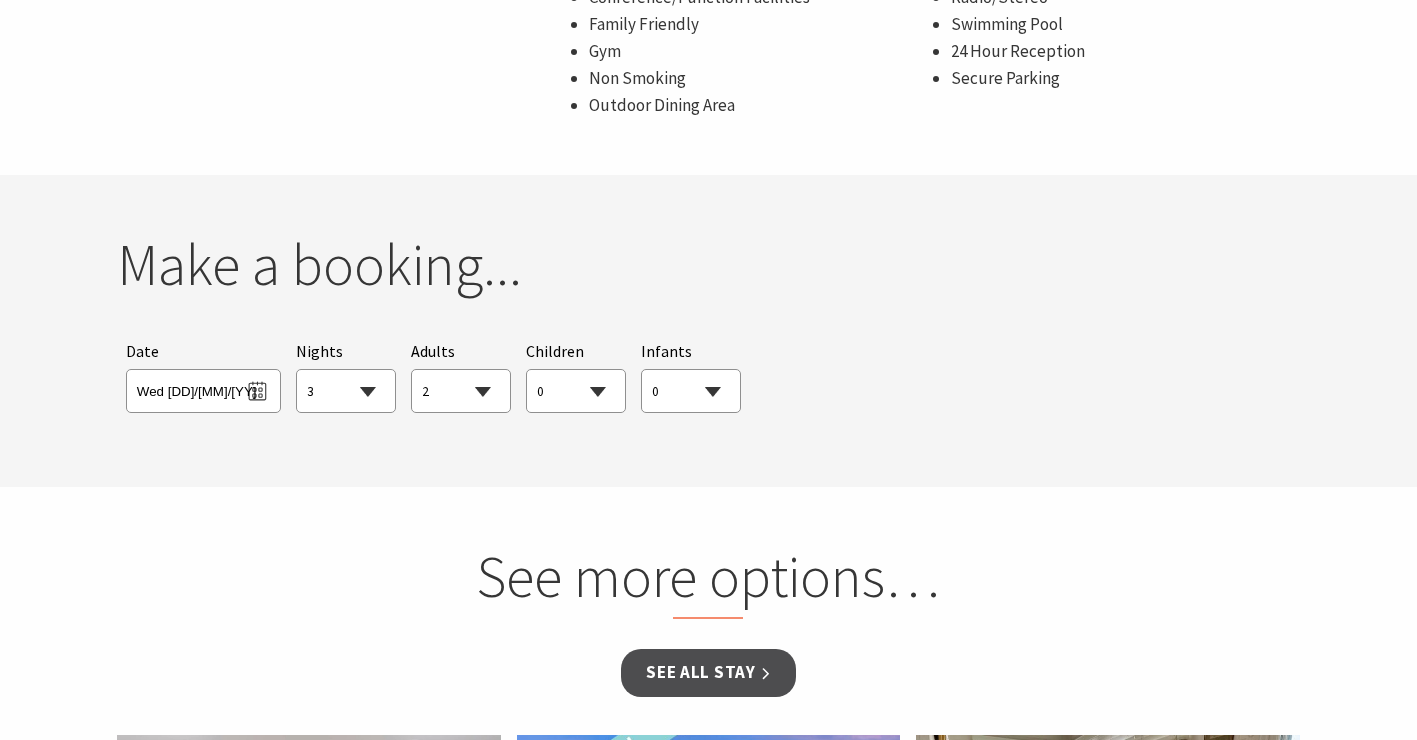 click on "0 1 2 3 4 5 6 7 8 9 10 11 12 13 14 15 16 17 18 19 20 21 22 23 24 25 26 27 28 29 30 31 32 33 34 35 36 37 38 39 40 41 42 43 44 45 46 47 48 49 50 51 52 53 54 55 56 57 58 59 60 61 62 63 64 65 66 67 68 69 70 71 72 73 74 75 76 77 78 79 80 81 82 83 84 85 86 87 88 89 90 91 92 93 94 95 96 97 98 99 100 101 102 103 104 105 106 107 108 109 110 111 112 113 114 115 116 117 118 119 120 121 122 123 124 125 126 127 128 129 130 131 132 133 134 135 136 137 138 139 140 141 142 143 144 145 146 147 148 149 150 151 152 153 154 155 156 157 158 159 160 161 162 163 164 165 166 167 168 169 170 171 172 173 174 175 176 177 178 179 180 181 182 183 184 185 186 187 188 189 190 191 192 193 194 195 196 197 198 199 200 201 202 203 204 205 206 207 208 209 210 211 212 213 214 215 216 217 218 219 220 221 222 223 224 225 226 227 228 229 230 231 232 233 234 235 236 237 238 239 240 241 242 243 244 245 246 247 248 249 250" at bounding box center (576, 392) 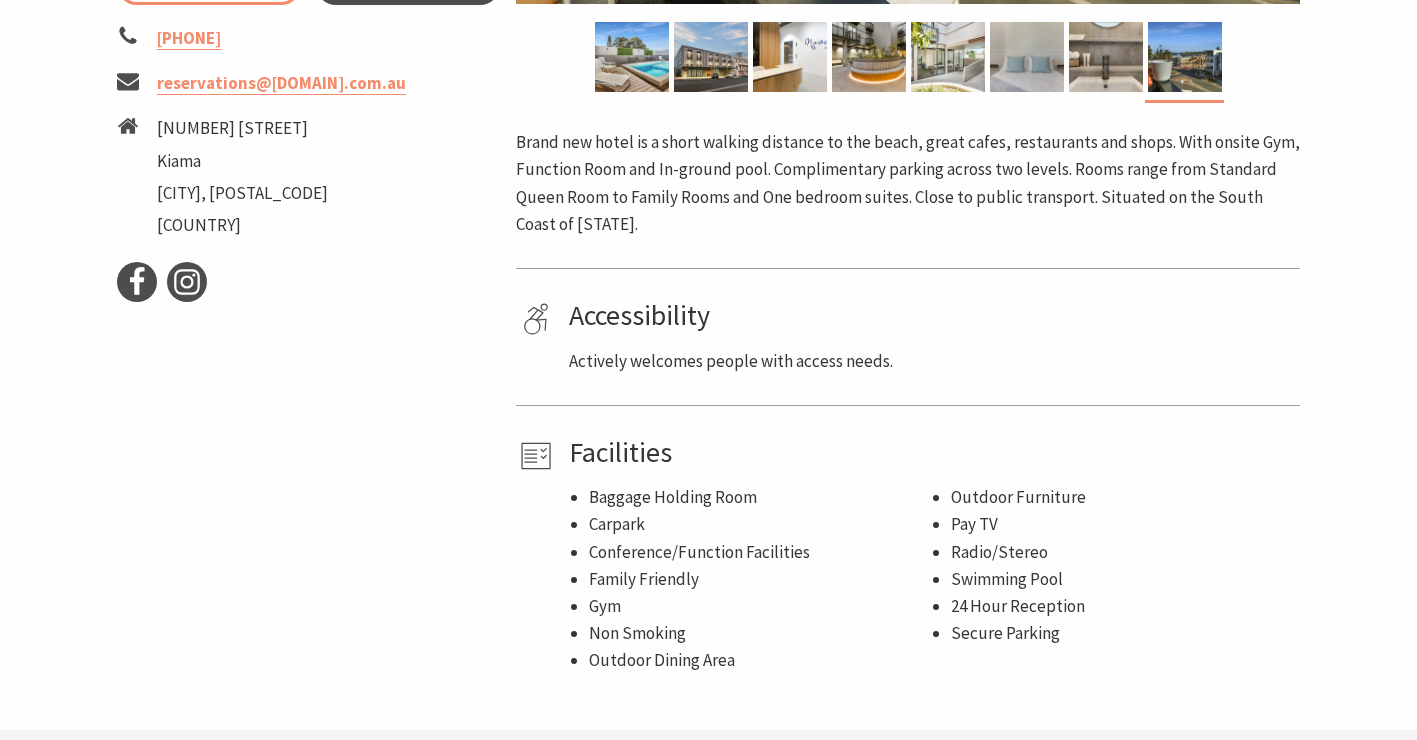 scroll, scrollTop: 675, scrollLeft: 0, axis: vertical 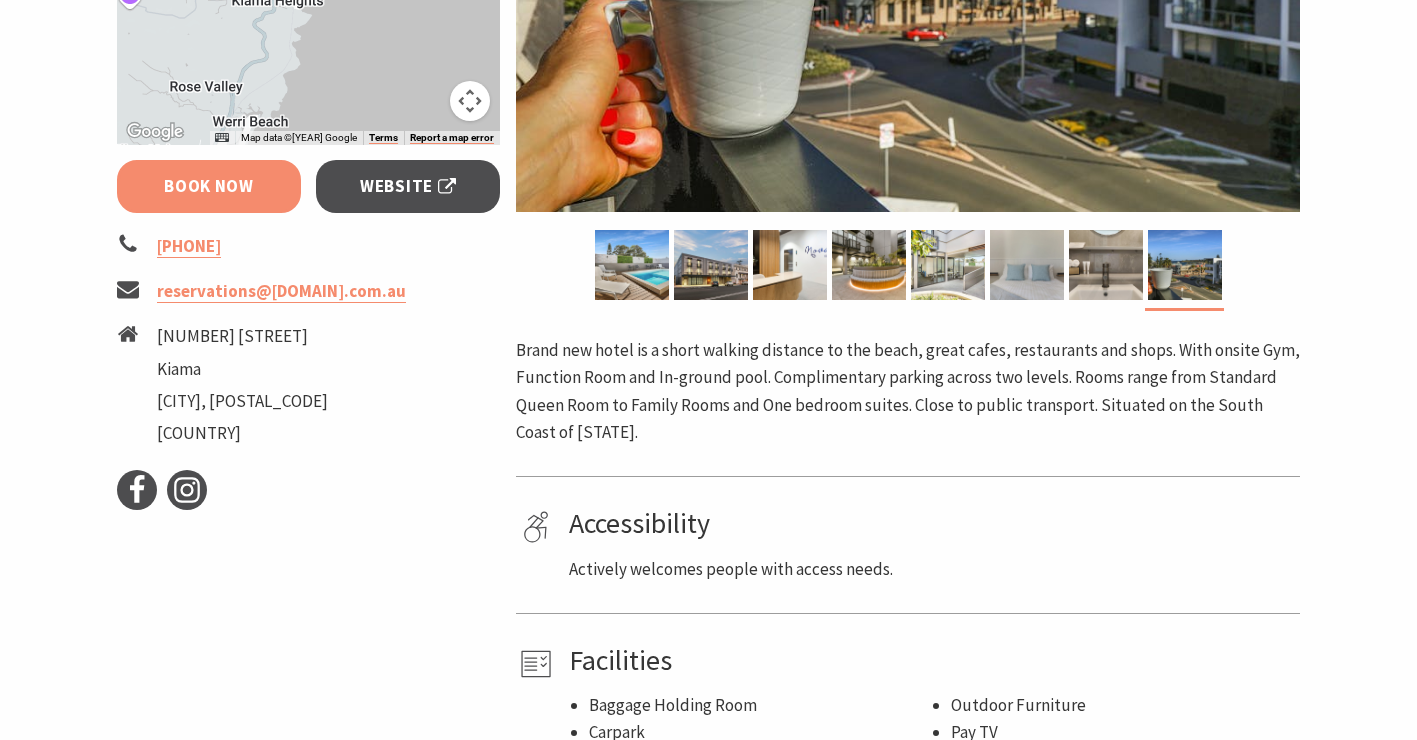 click on "Book Now" at bounding box center (209, 186) 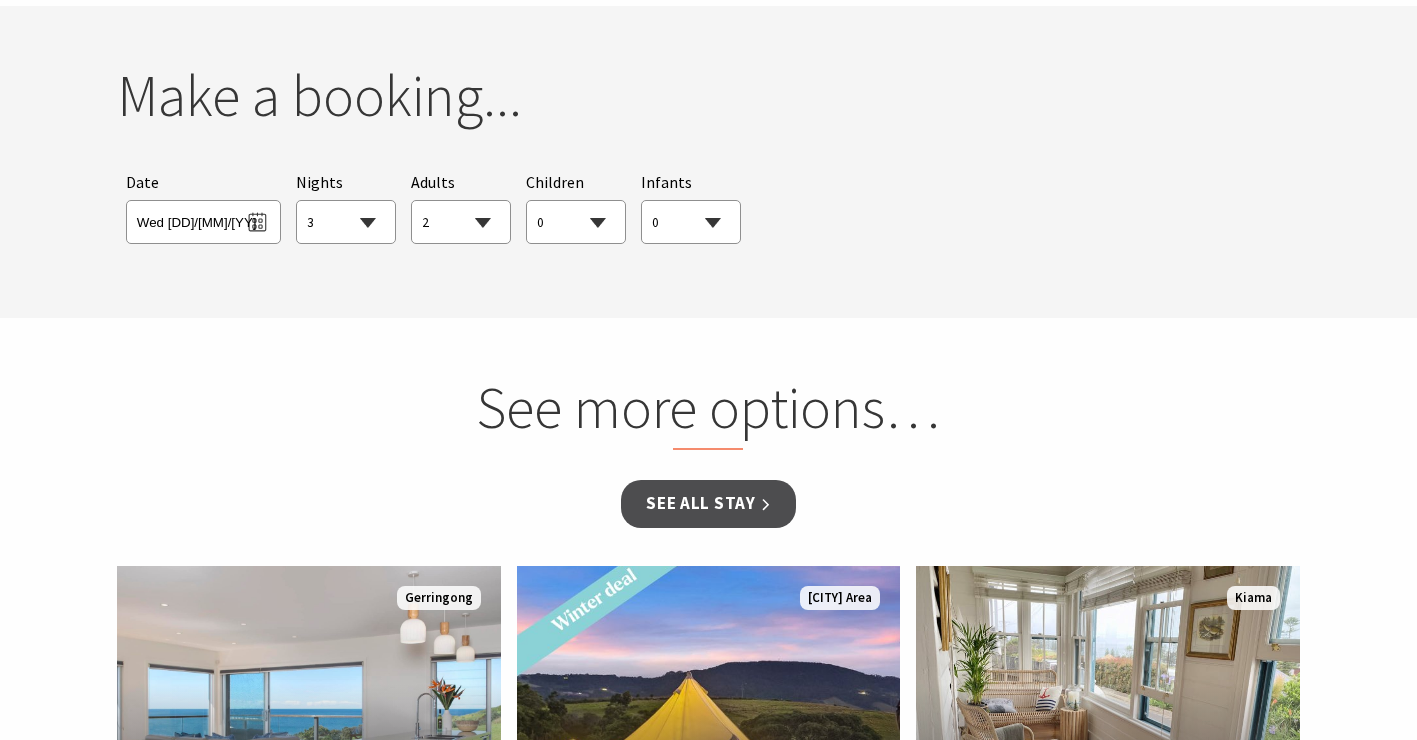 scroll, scrollTop: 1611, scrollLeft: 0, axis: vertical 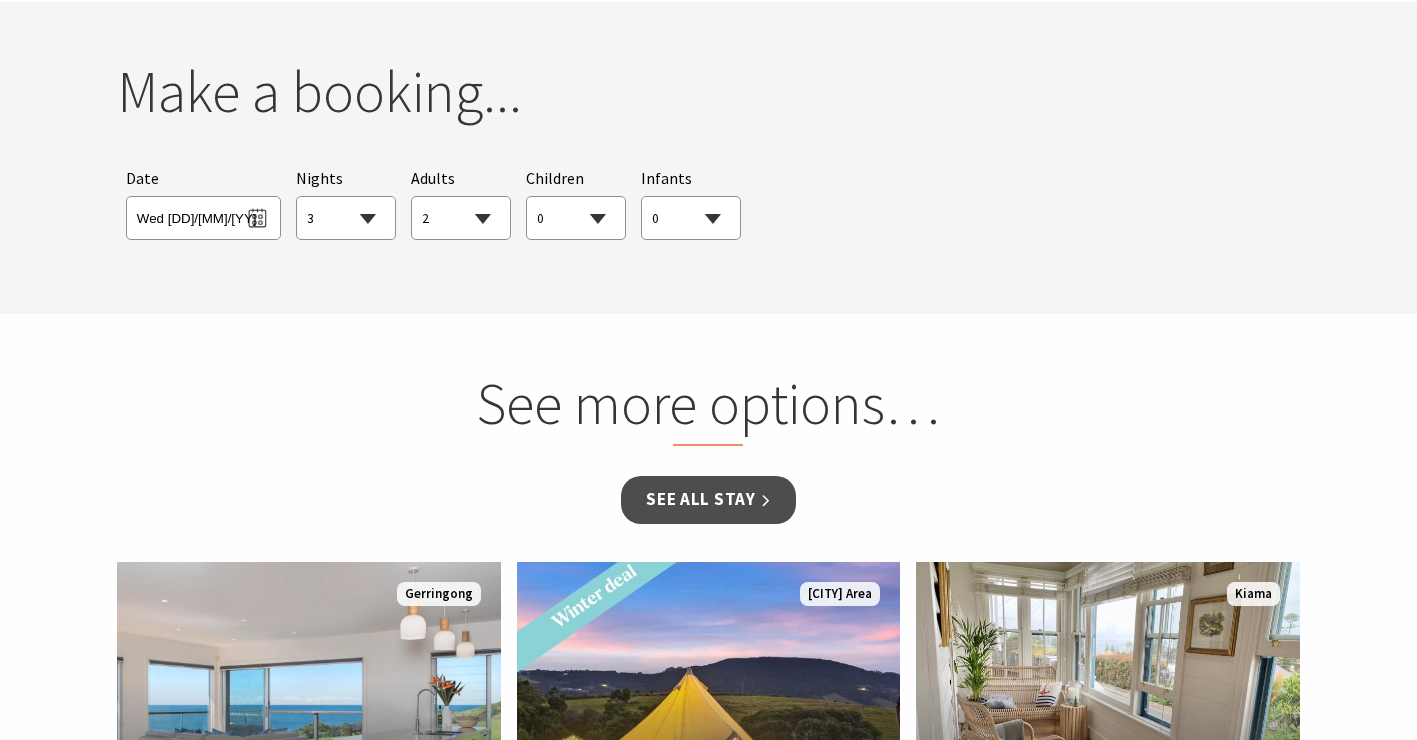 click on "See more options…" at bounding box center [708, 408] 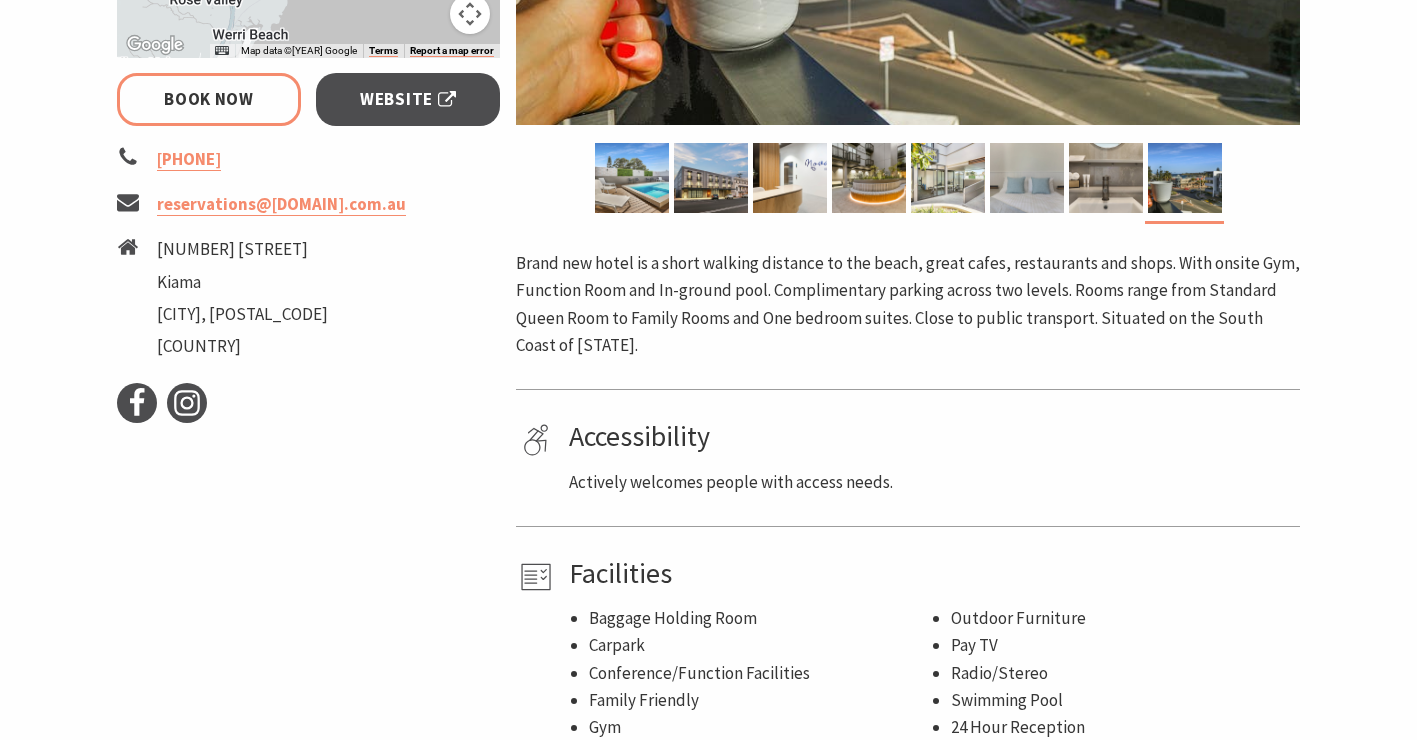 scroll, scrollTop: 761, scrollLeft: 0, axis: vertical 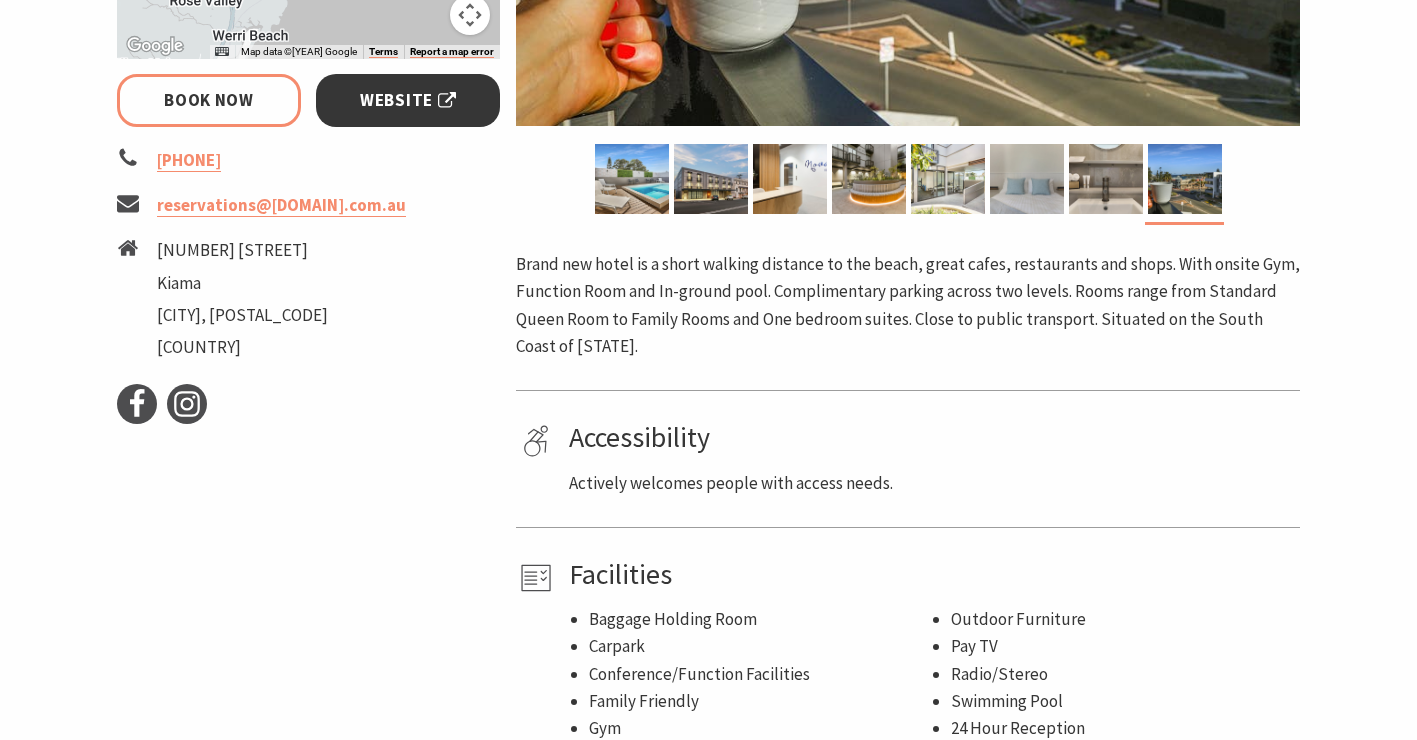 click on "Website" at bounding box center (408, 100) 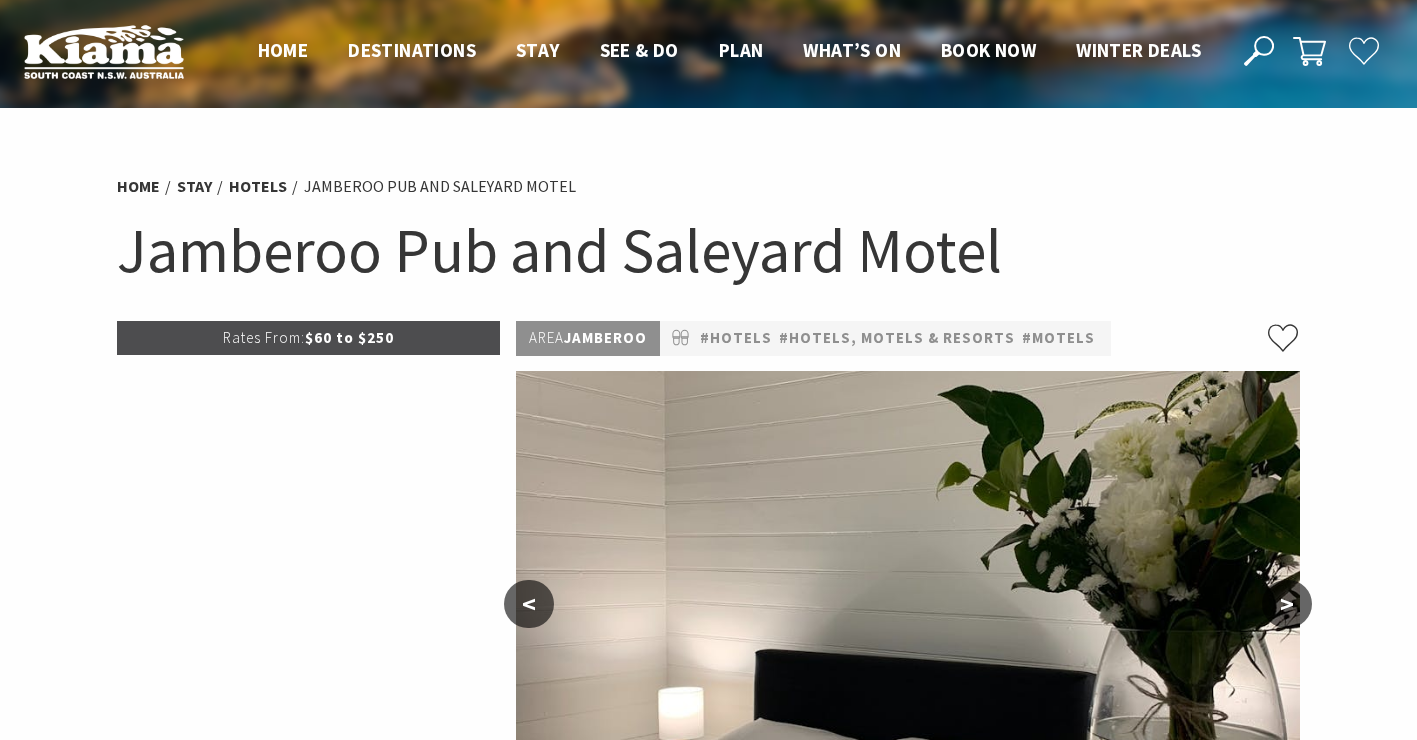 select on "3" 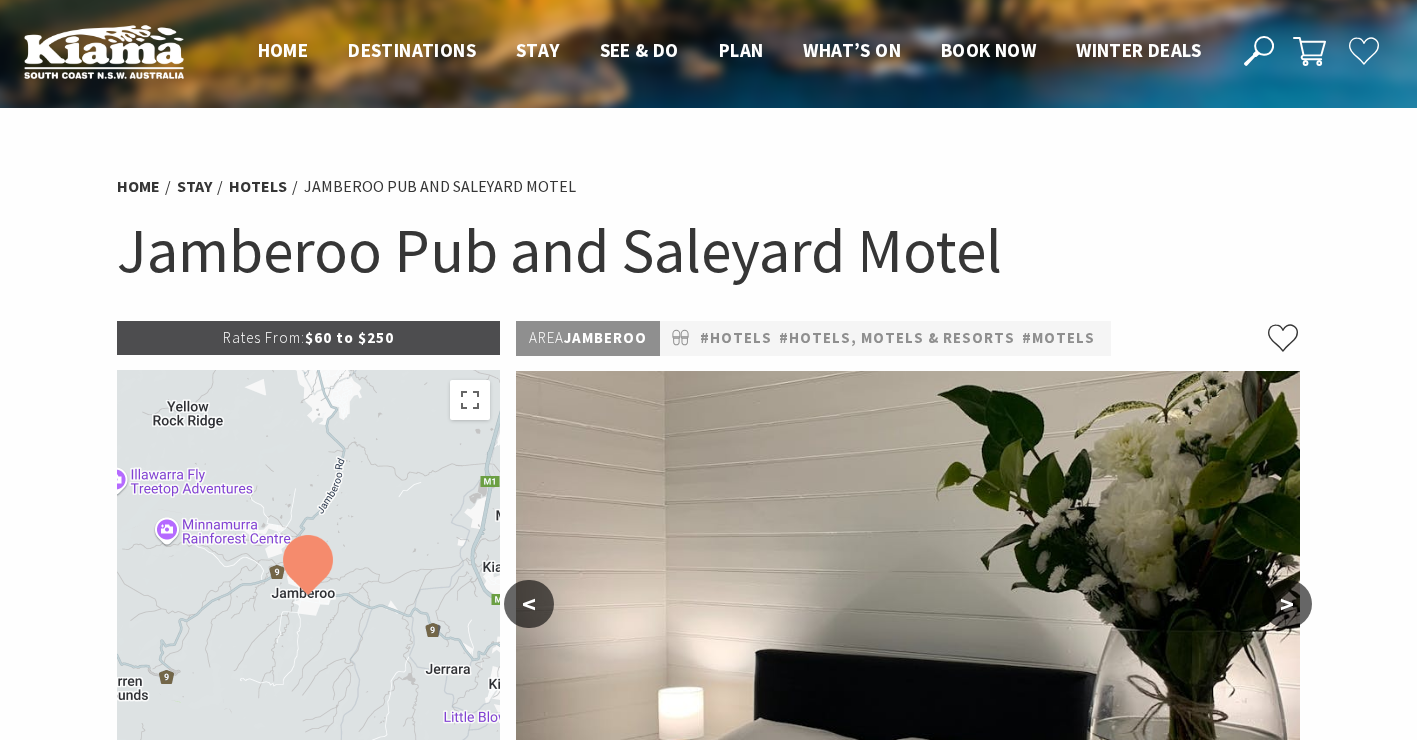select on "3" 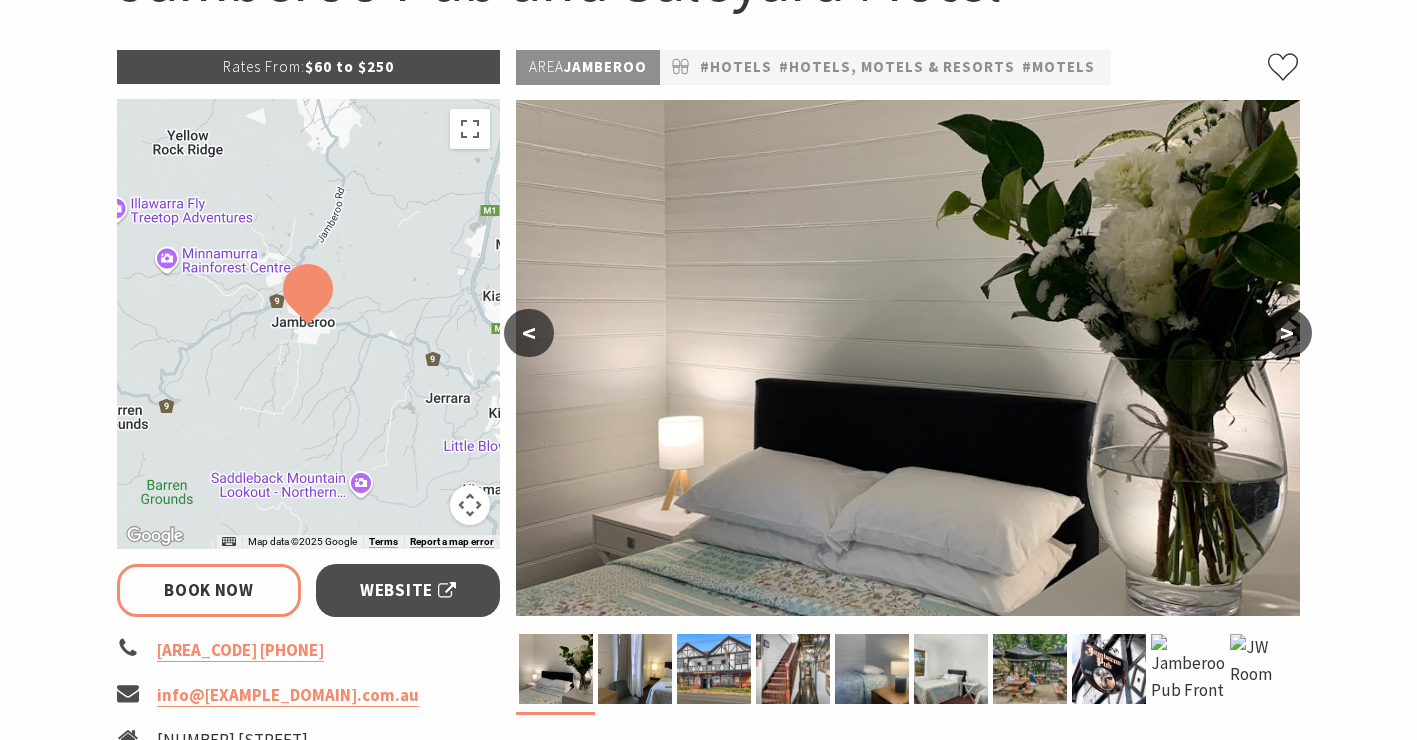 scroll, scrollTop: 273, scrollLeft: 0, axis: vertical 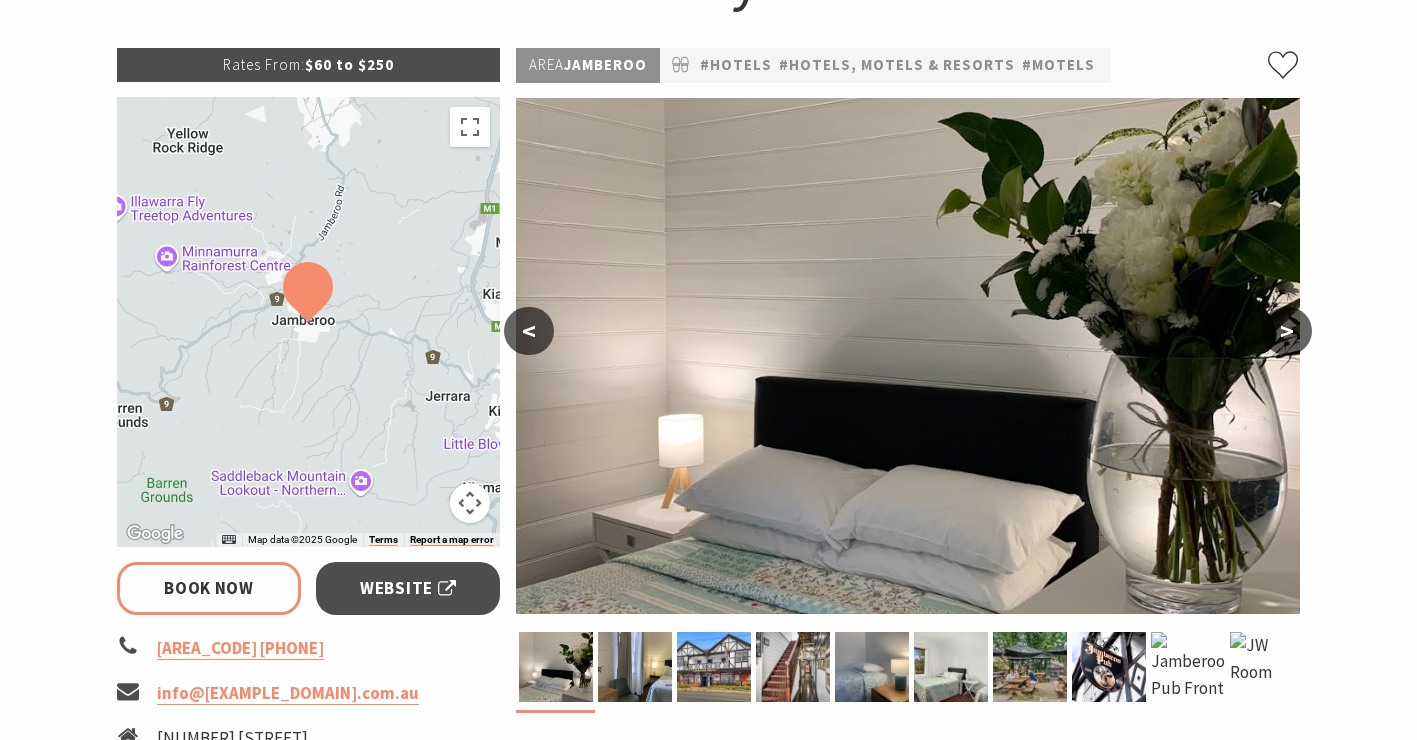 click on ">" at bounding box center (1287, 331) 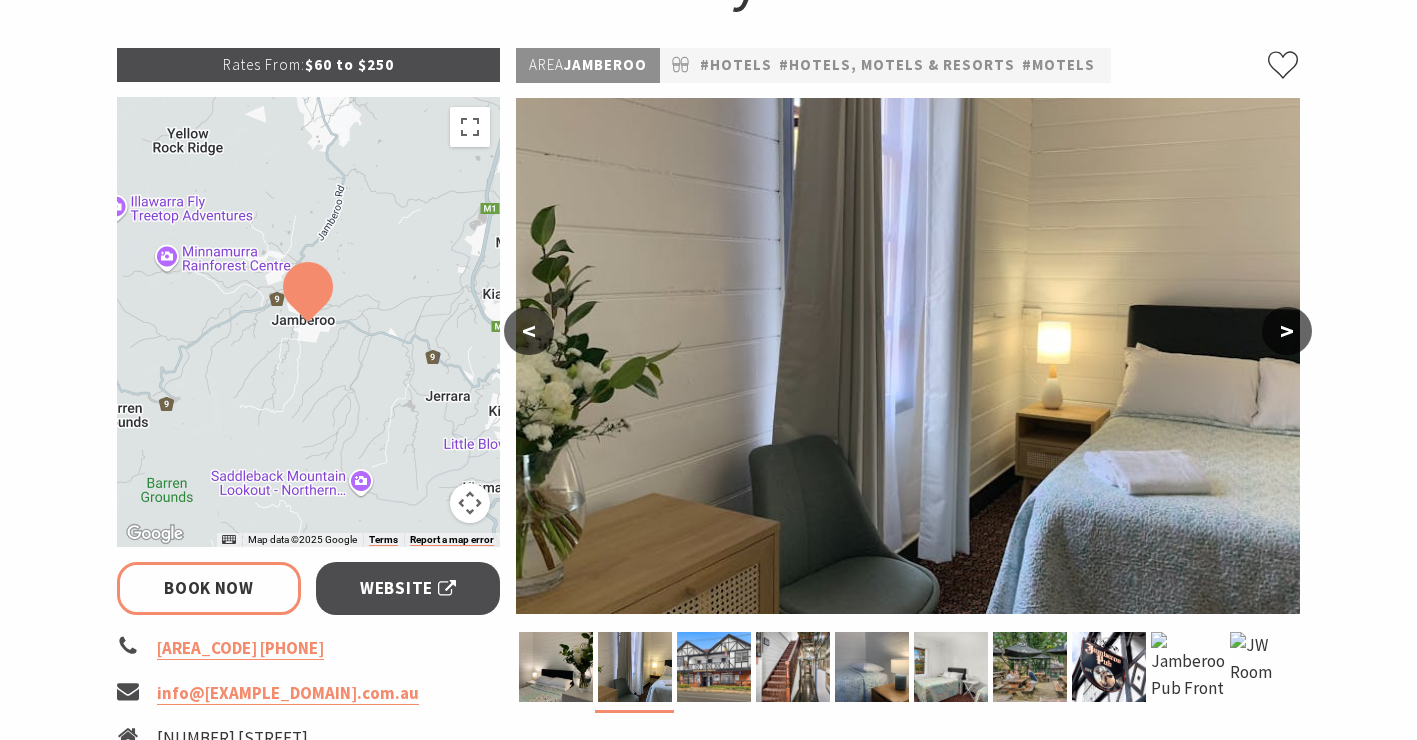 click on ">" at bounding box center (1287, 331) 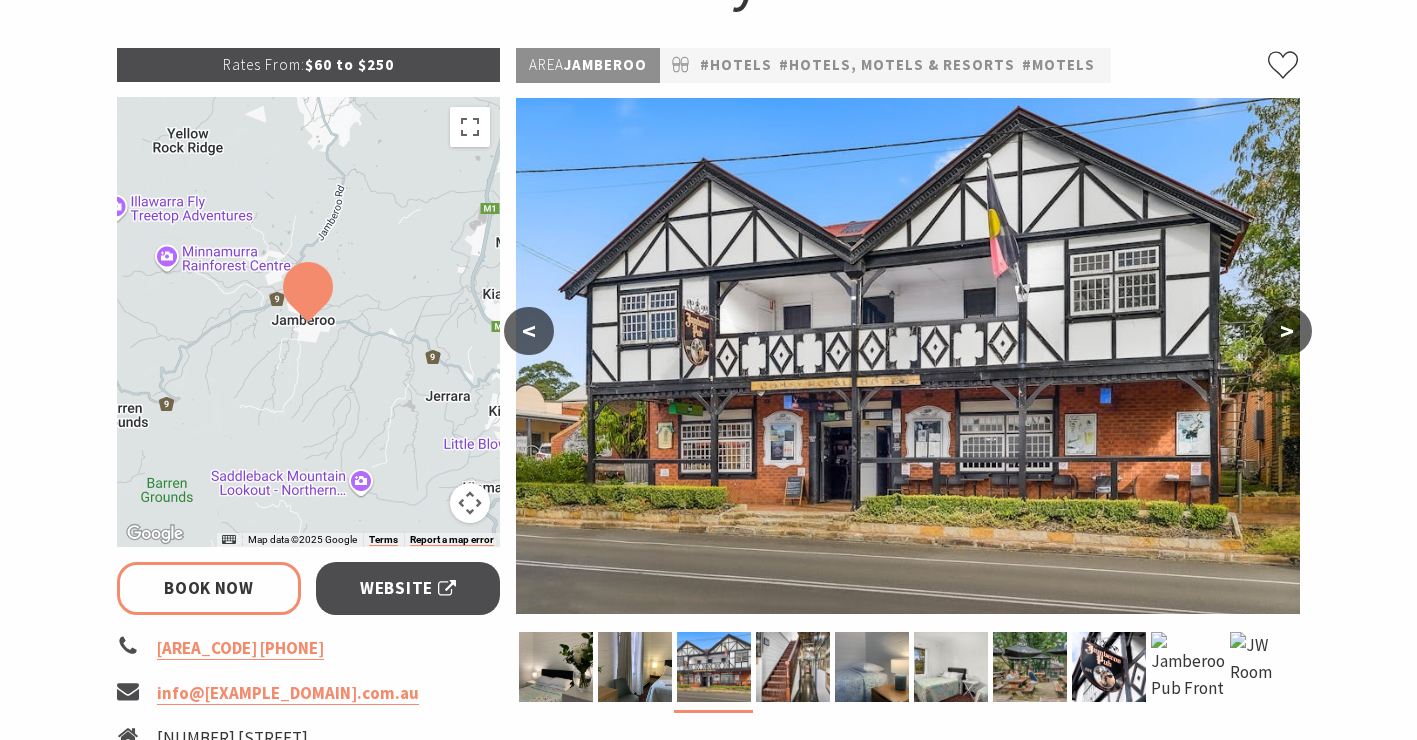 click on ">" at bounding box center (1287, 331) 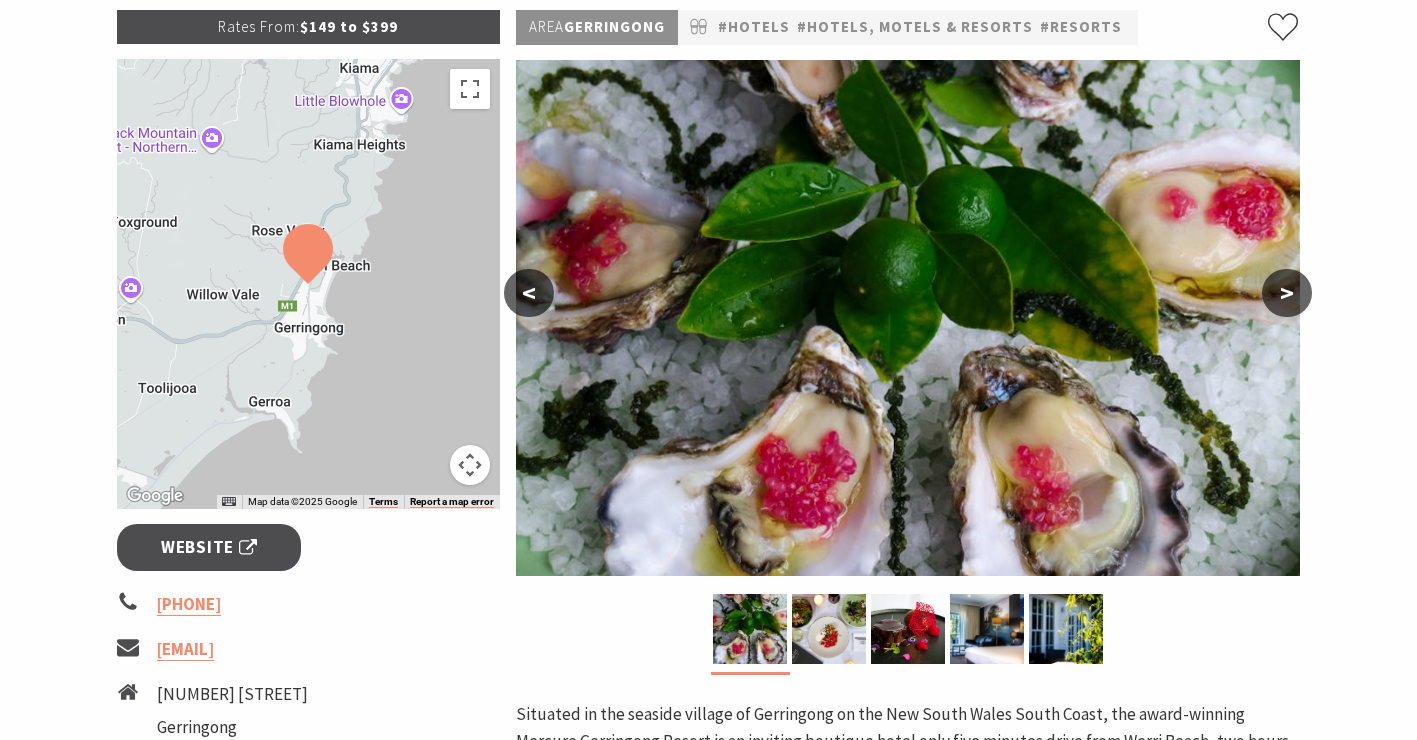 scroll, scrollTop: 317, scrollLeft: 0, axis: vertical 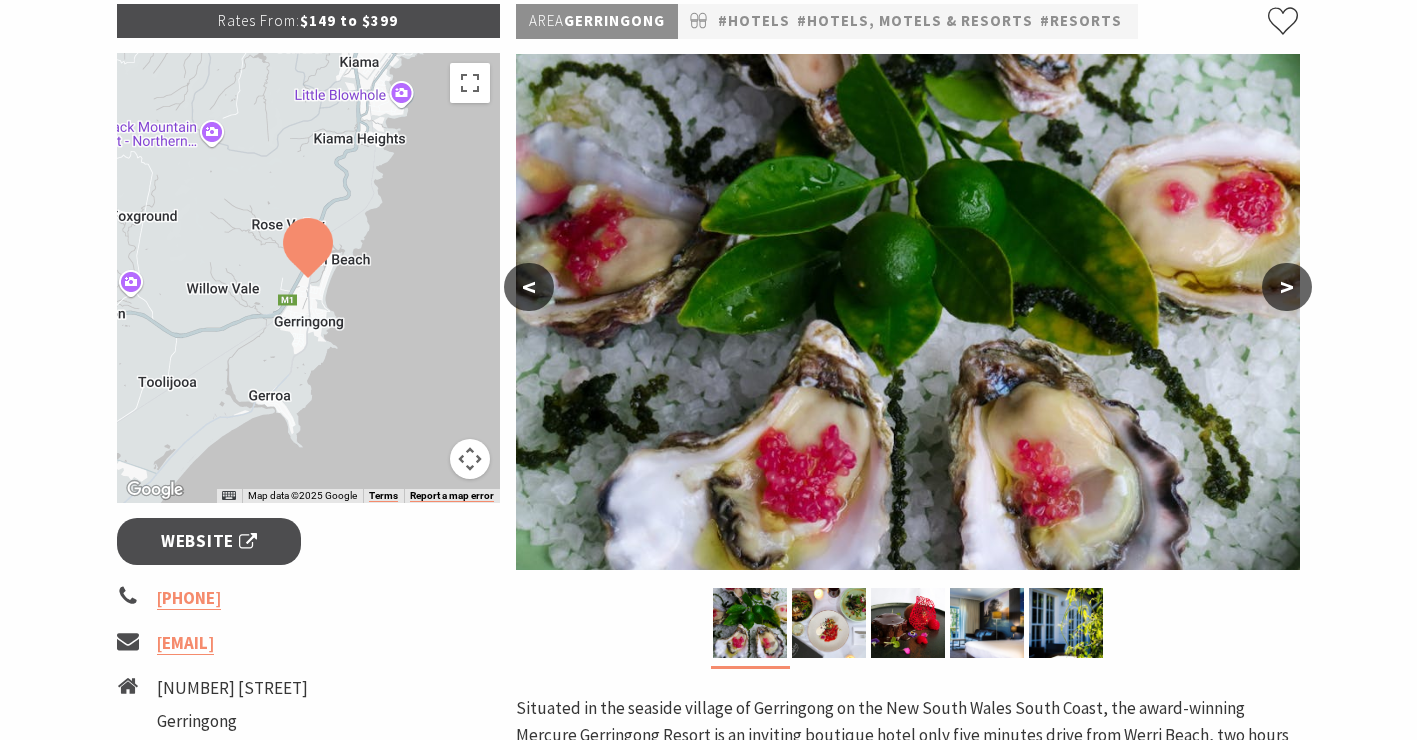 click on ">" at bounding box center (1287, 287) 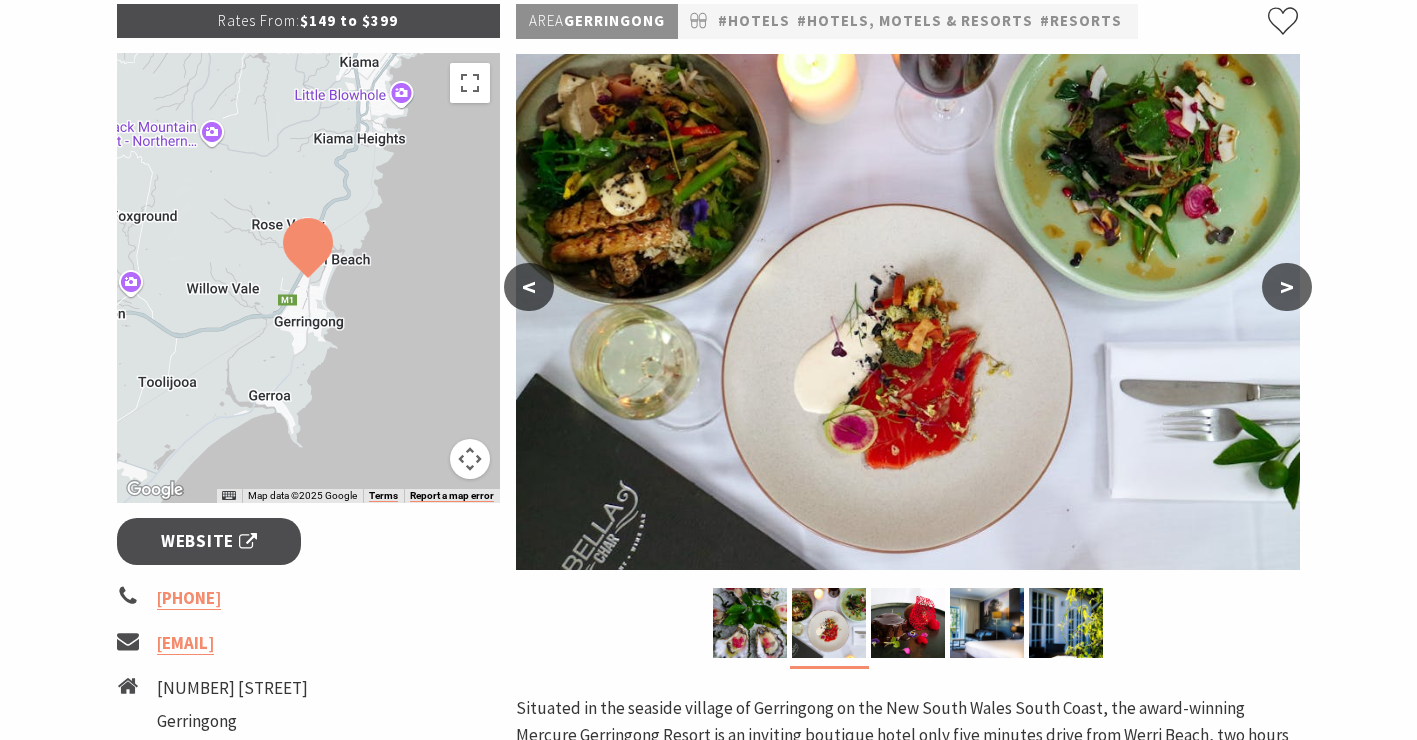 click on ">" at bounding box center [1287, 287] 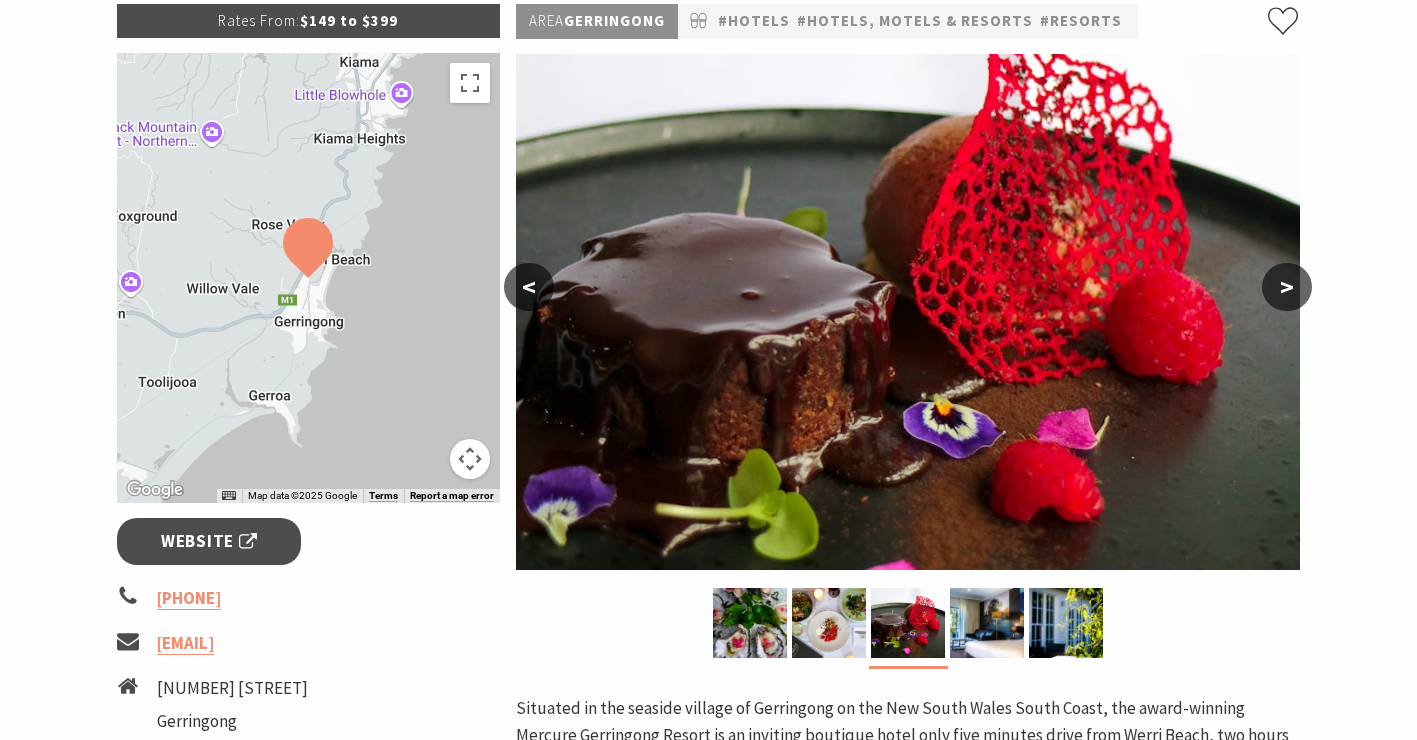 click on ">" at bounding box center [1287, 287] 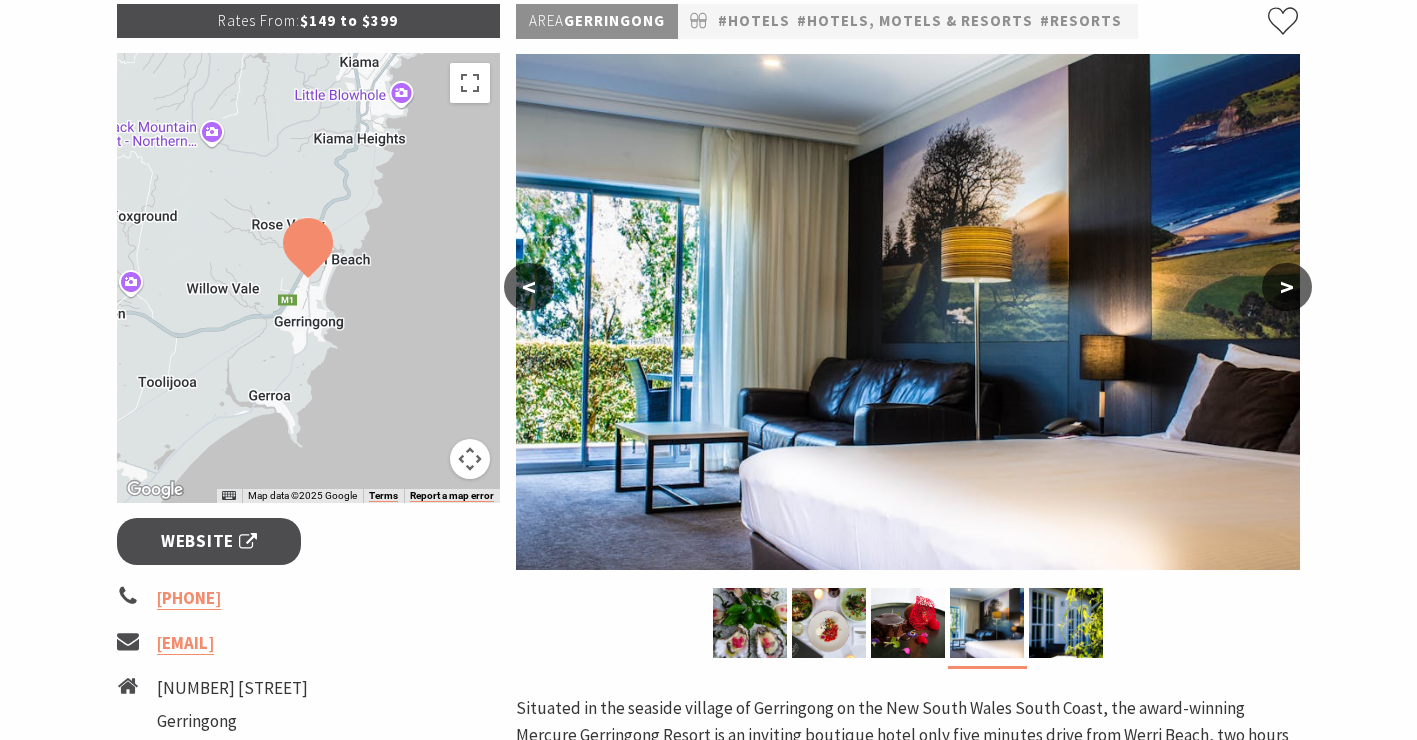 click on ">" at bounding box center (1287, 287) 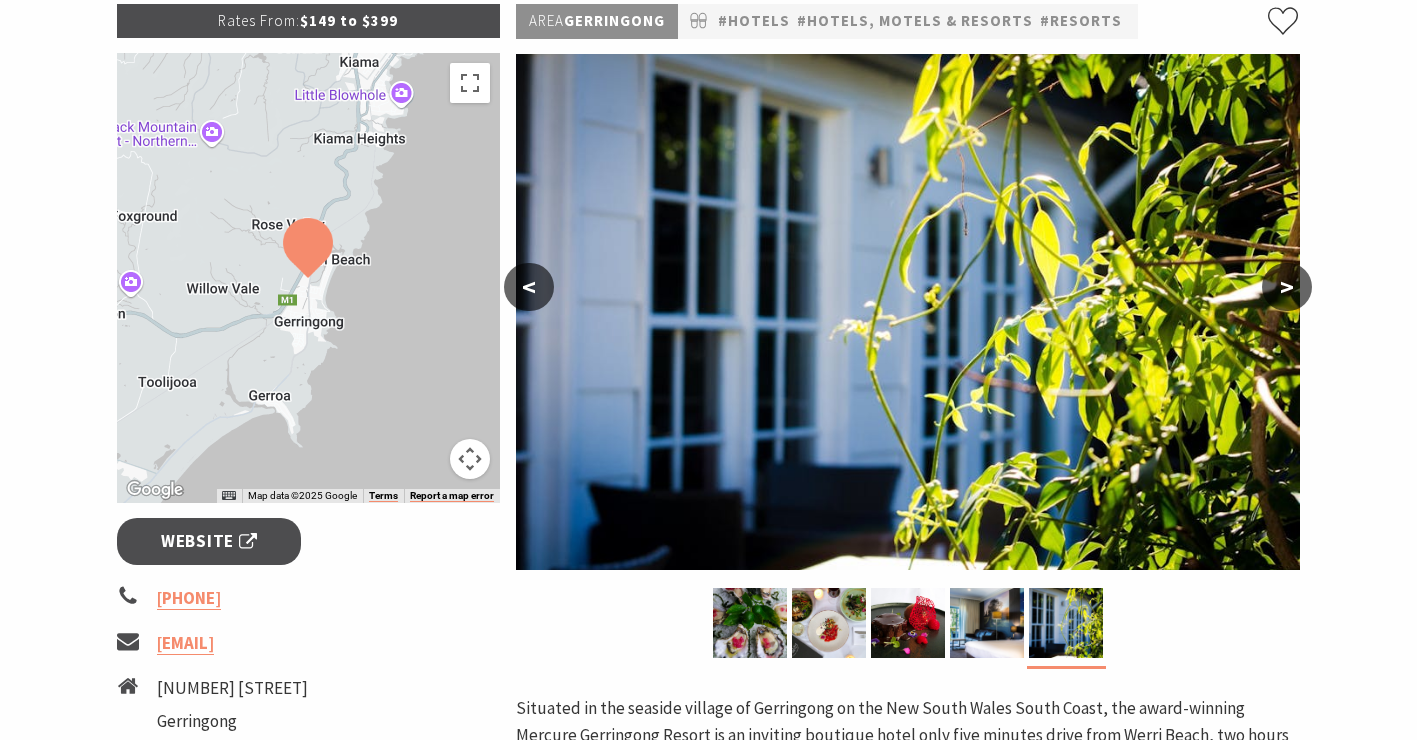 click on ">" at bounding box center [1287, 287] 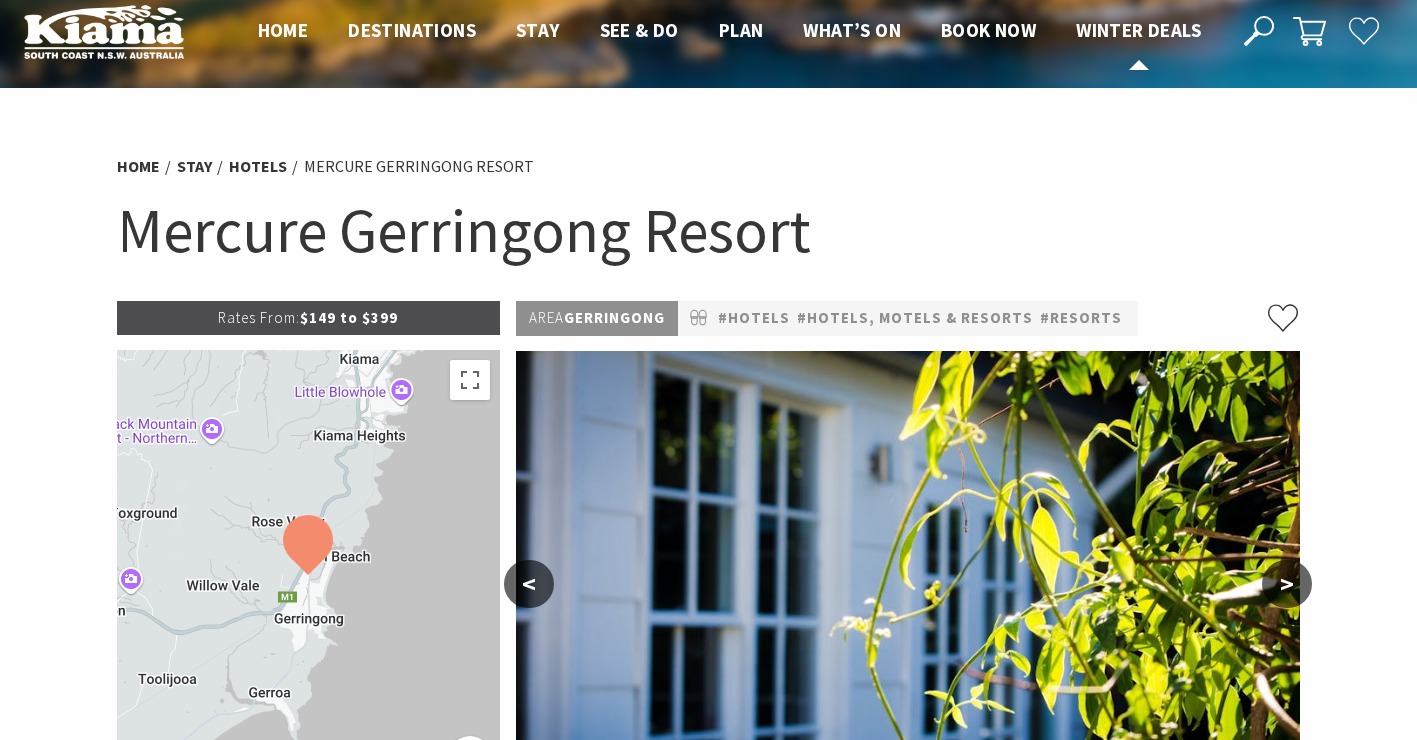 scroll, scrollTop: 19, scrollLeft: 0, axis: vertical 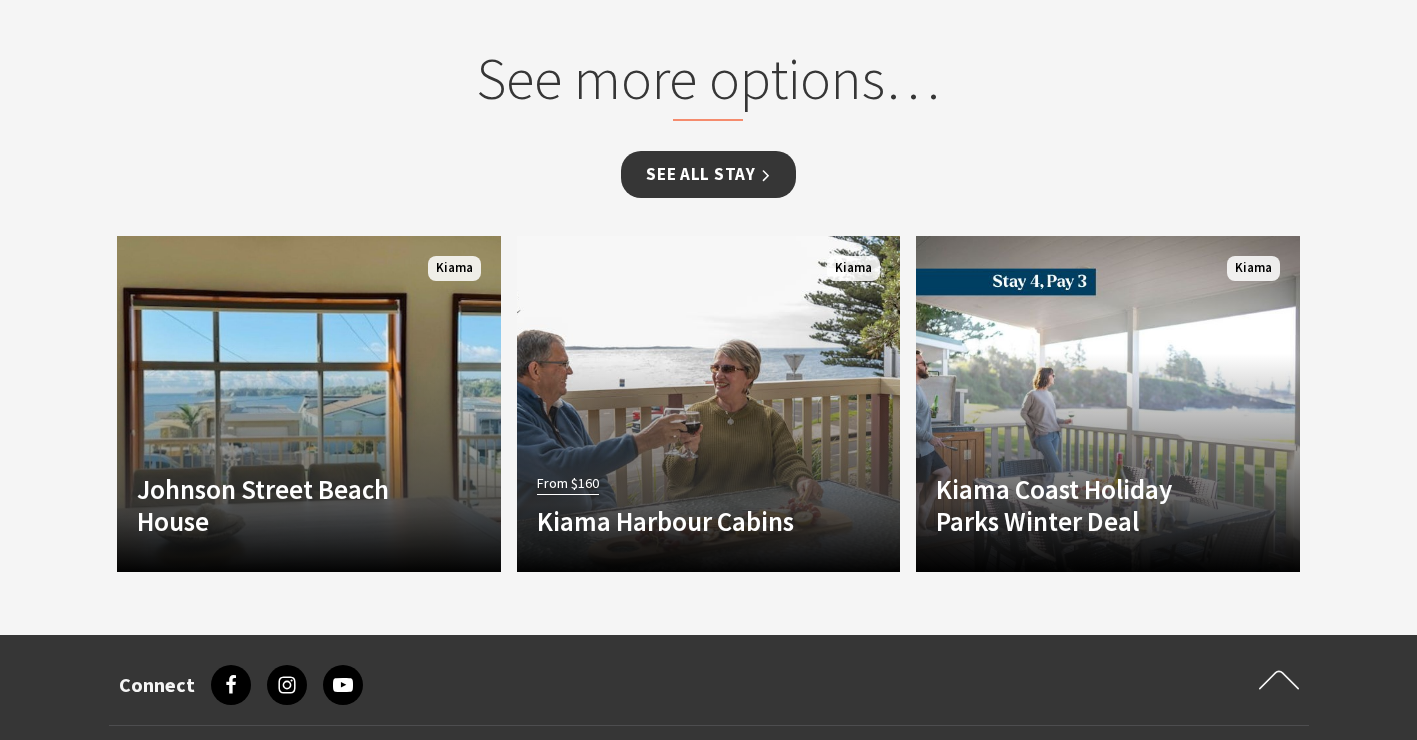 click on "See all Stay" at bounding box center (708, 174) 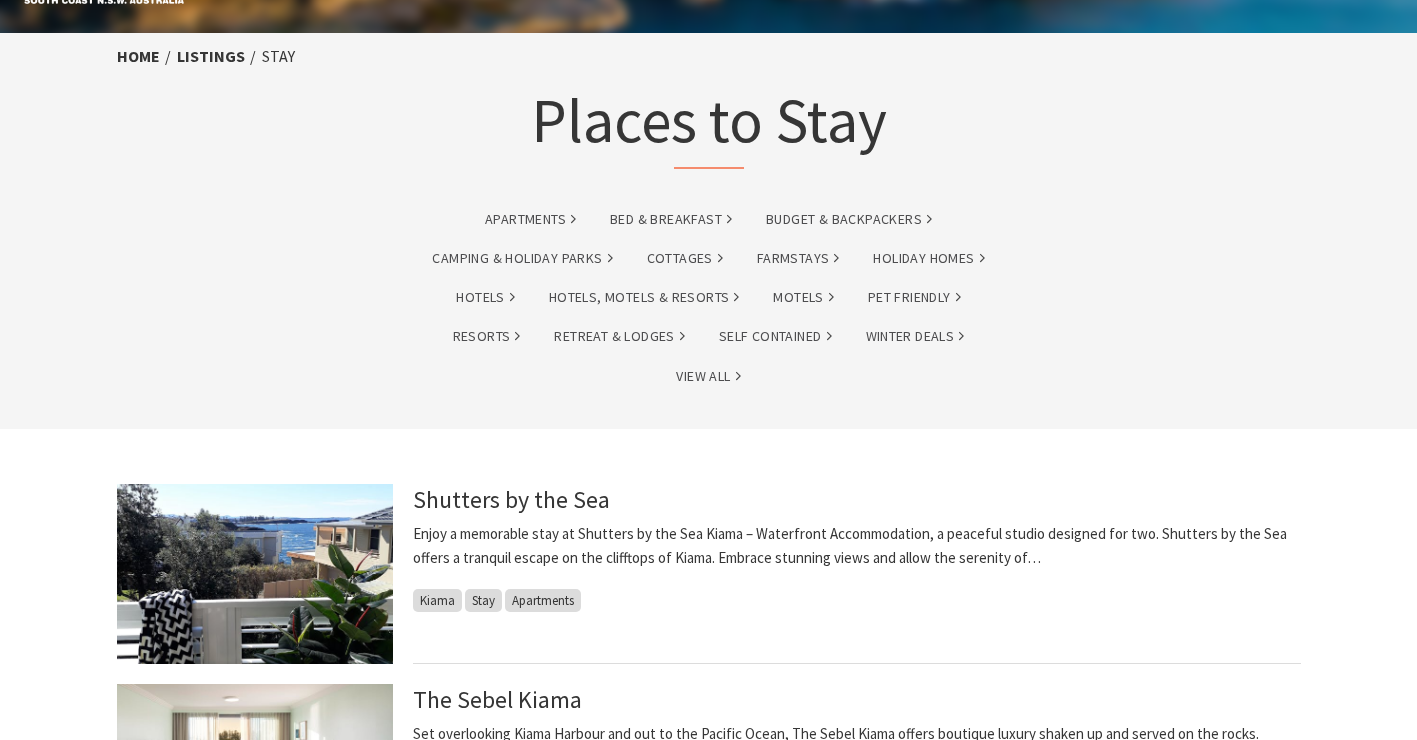 scroll, scrollTop: 76, scrollLeft: 0, axis: vertical 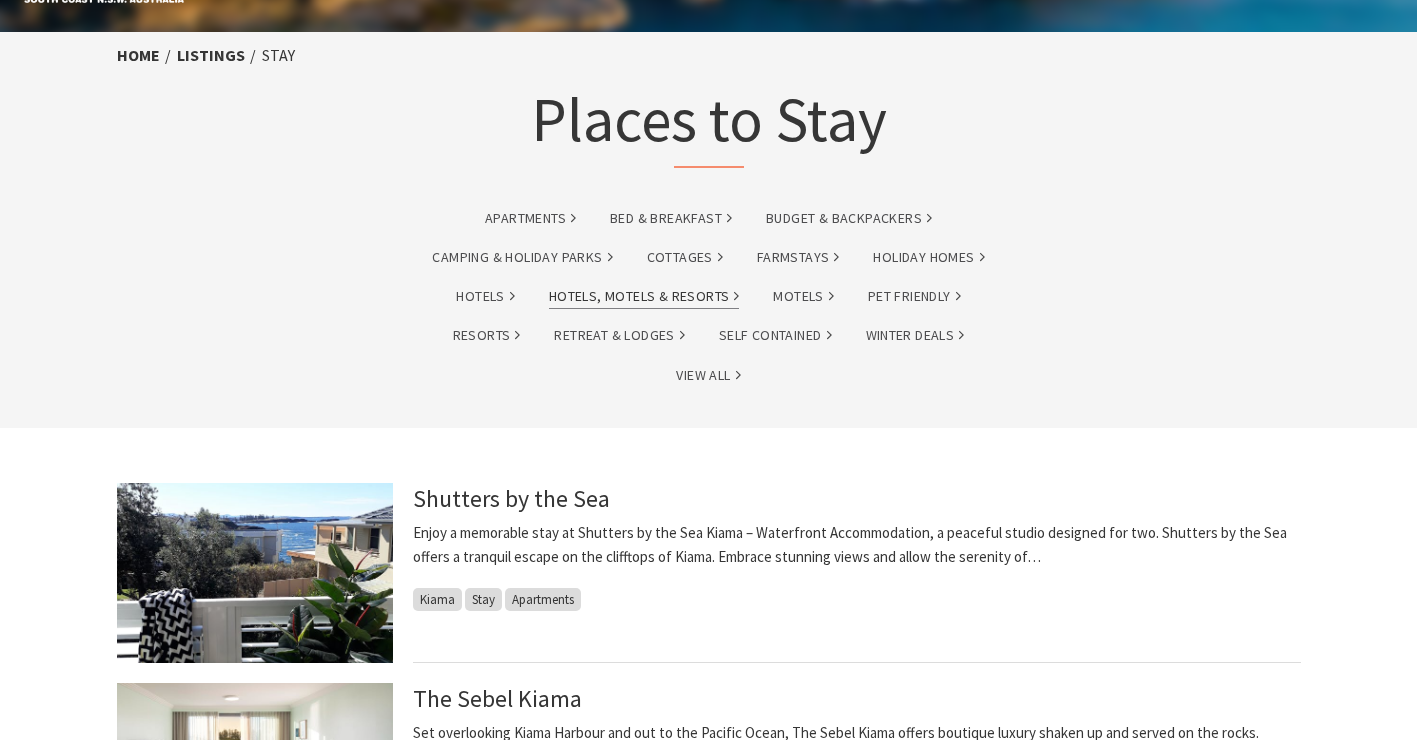 click on "Hotels, Motels & Resorts" at bounding box center (644, 296) 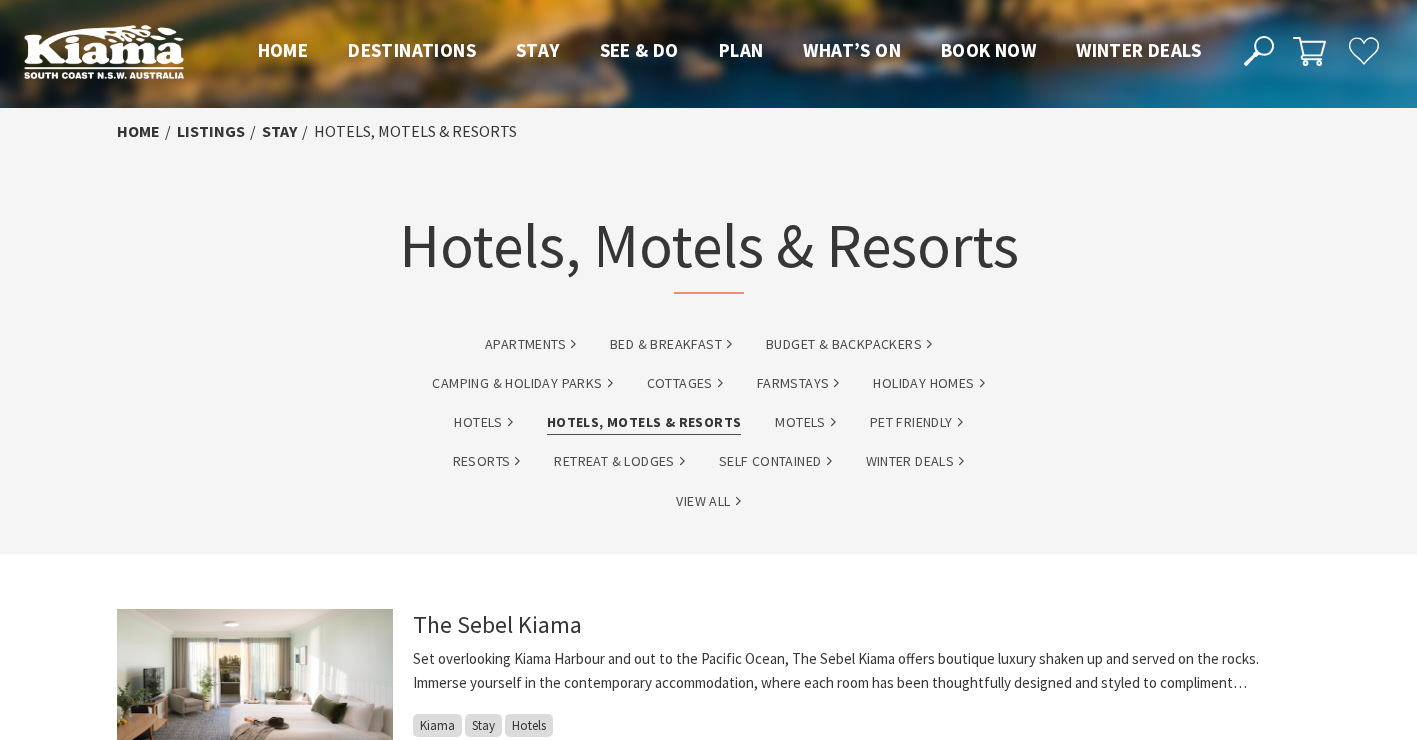 scroll, scrollTop: 0, scrollLeft: 0, axis: both 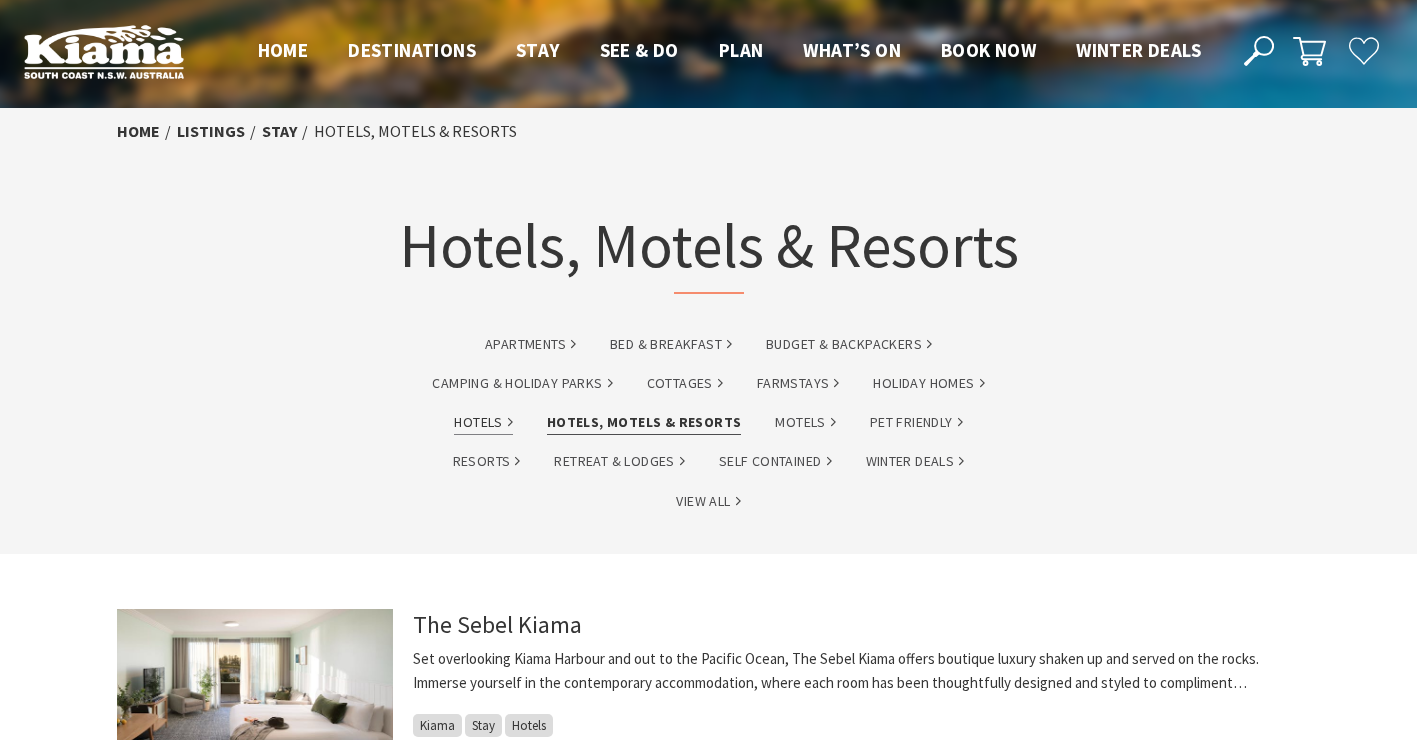 click on "Hotels" at bounding box center [483, 422] 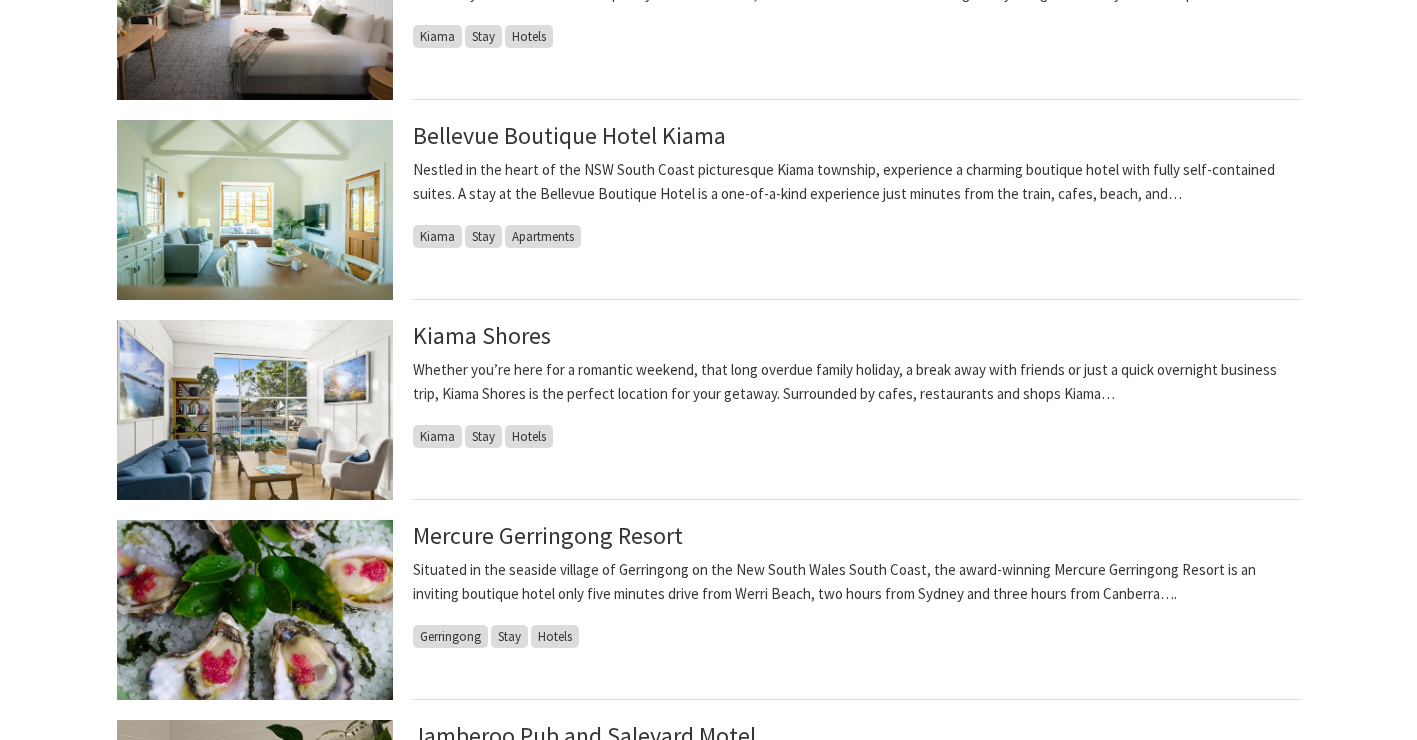 scroll, scrollTop: 690, scrollLeft: 0, axis: vertical 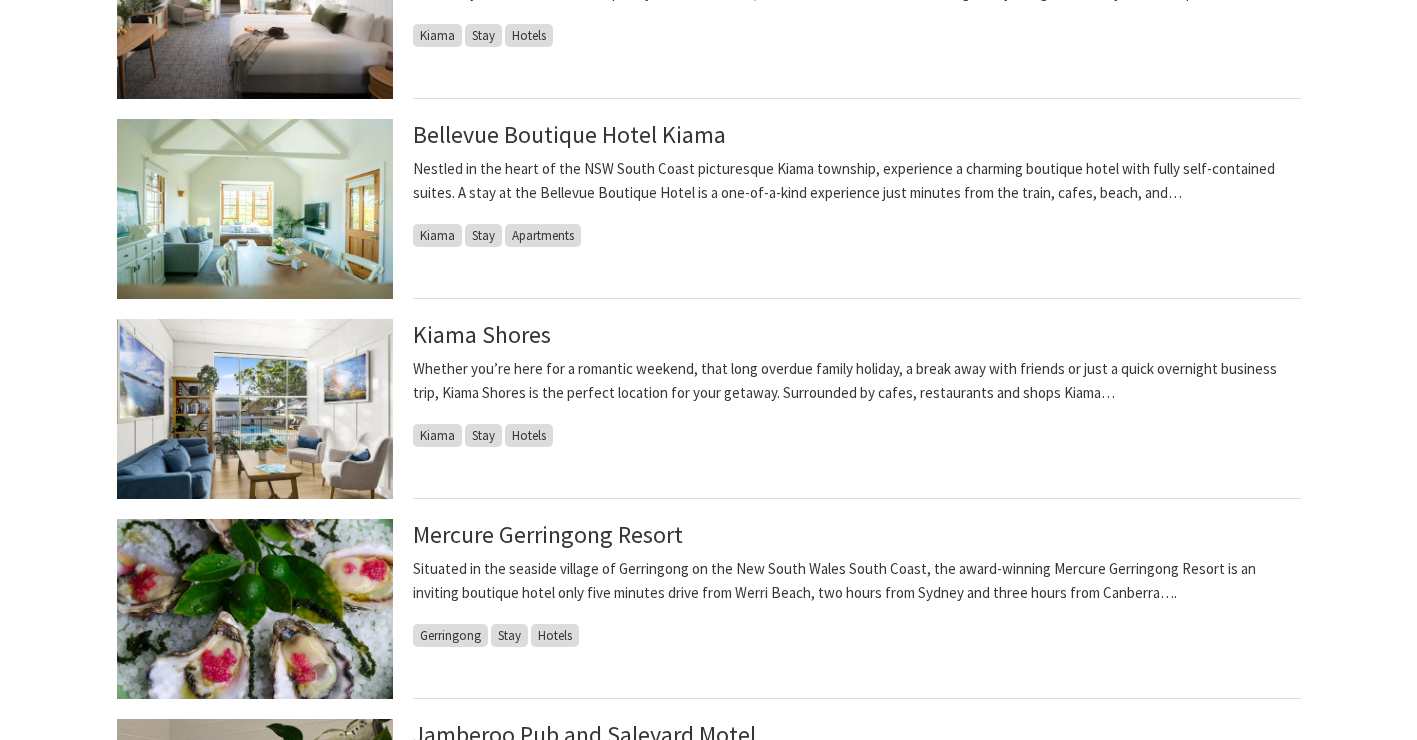 click on "The [PERSON] [LAST]
Set overlooking [CITY] Harbour and out to the Pacific Ocean, The [PERSON] [LAST] offers boutique luxury shaken up and served on the rocks. Immerse yourself in the contemporary accommodation, where each room has been thoughtfully designed and styled to compliment…
[CITY]                              Stay
Hotels
[PERSON] [LAST] [CITY]
[CITY]                              Stay Apartments" at bounding box center (708, 439) 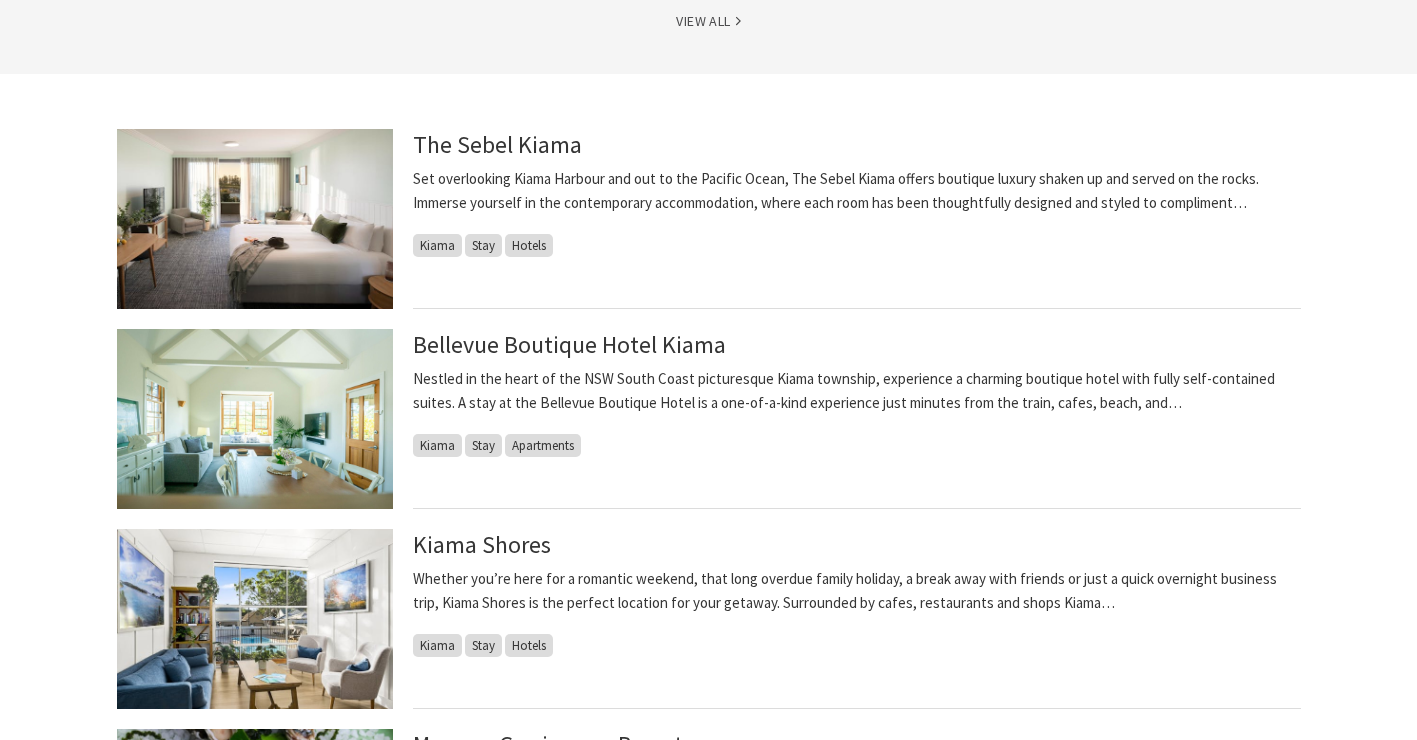 scroll, scrollTop: 478, scrollLeft: 0, axis: vertical 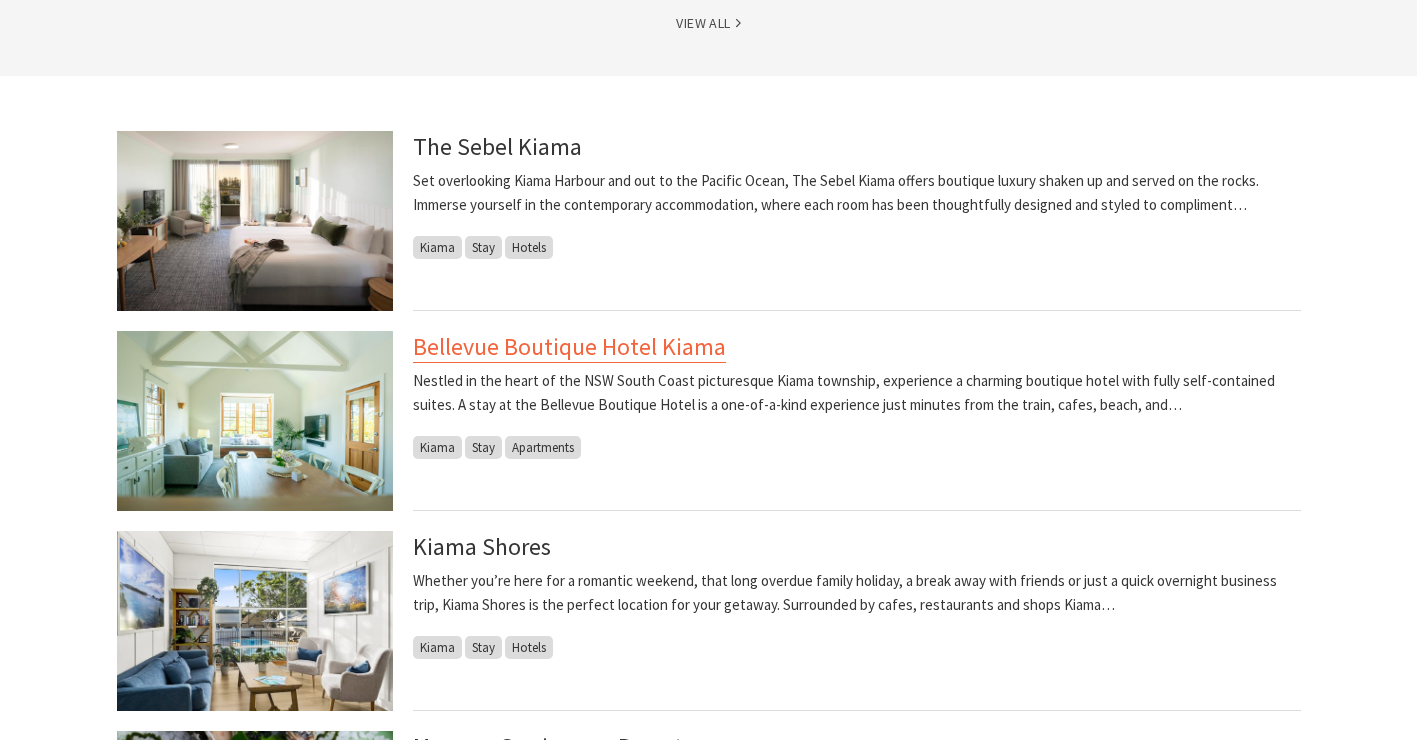 click on "Bellevue Boutique Hotel Kiama" at bounding box center (569, 347) 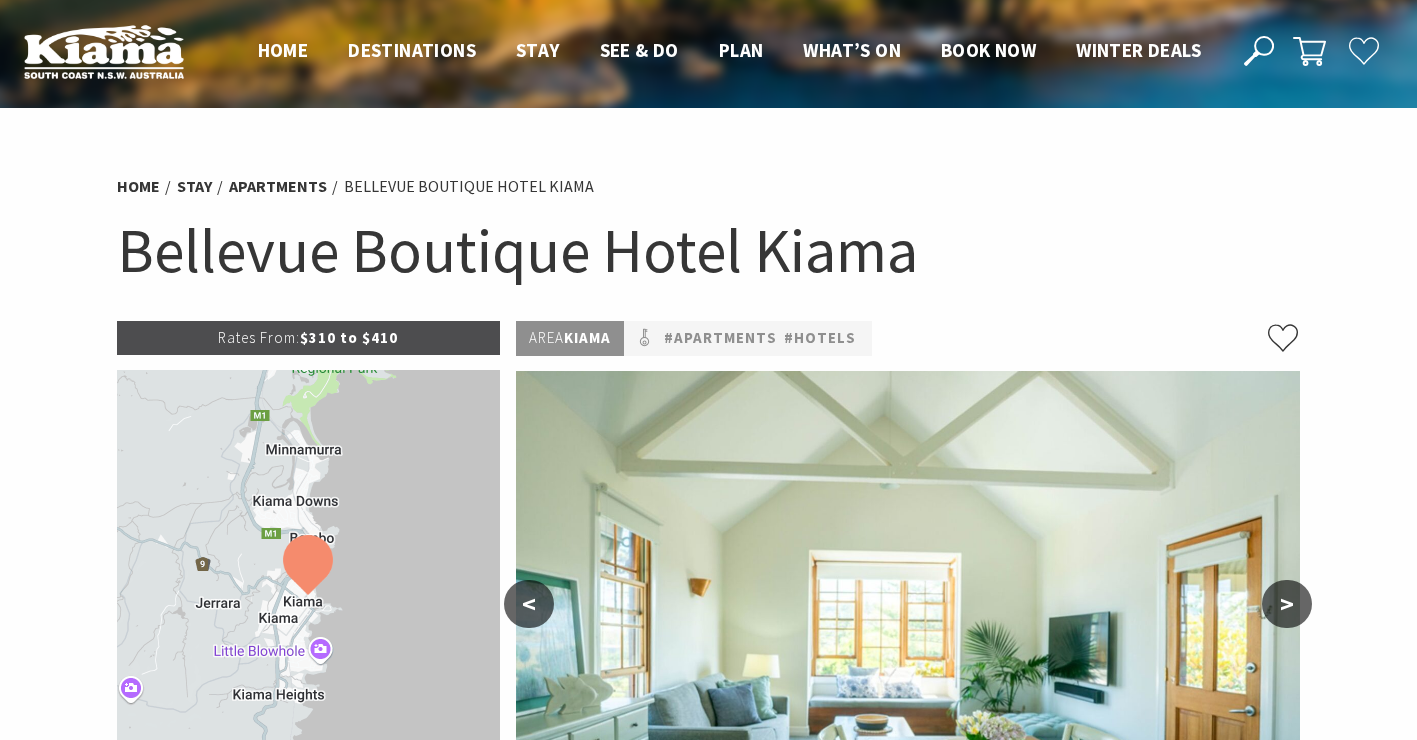 scroll, scrollTop: 181, scrollLeft: 0, axis: vertical 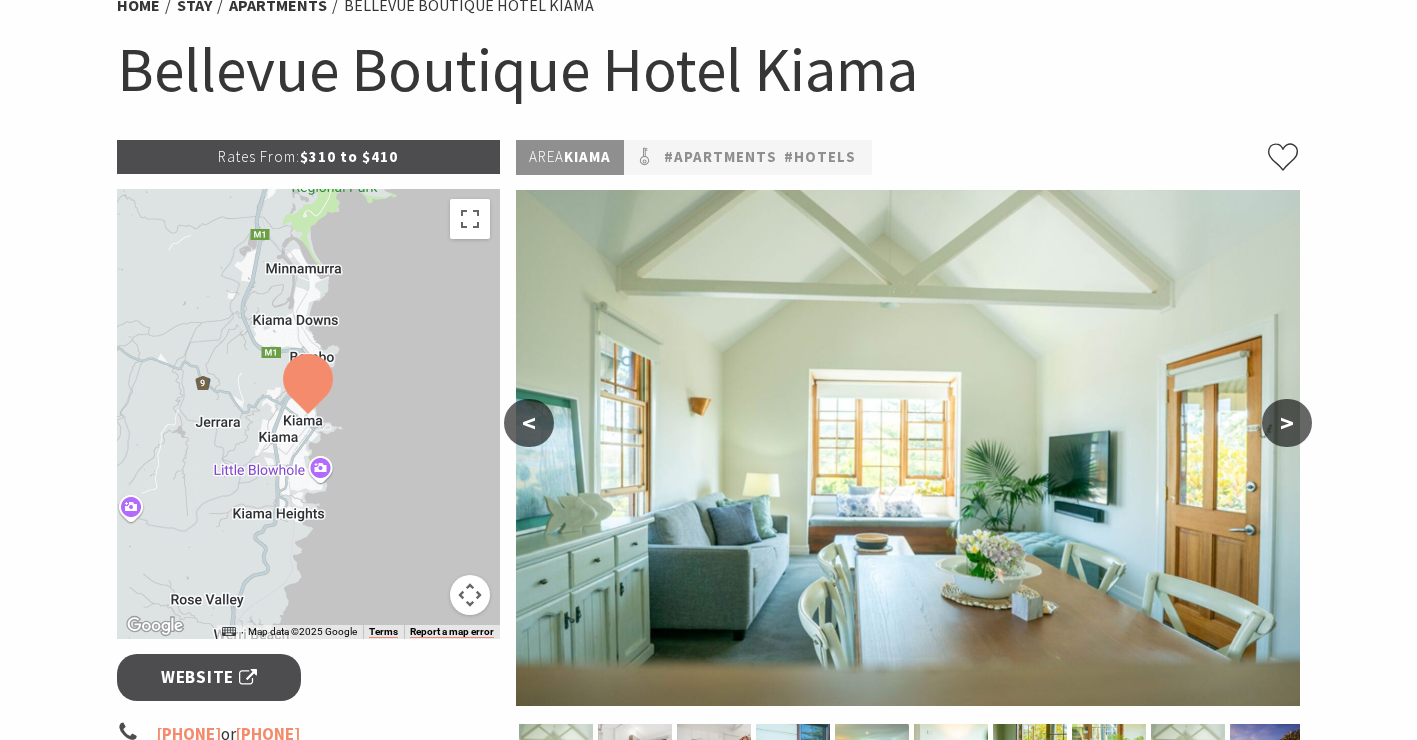 click on ">" at bounding box center (1287, 423) 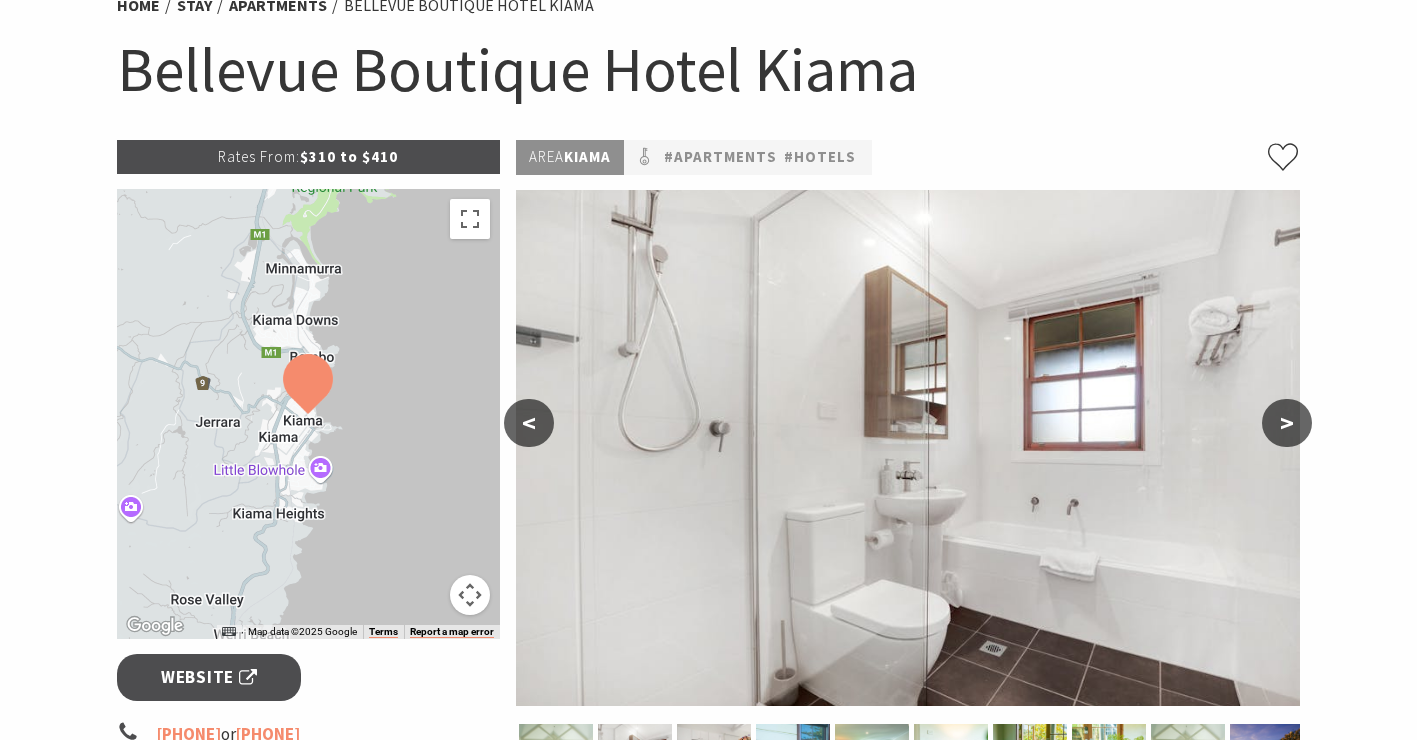 click on ">" at bounding box center (1287, 423) 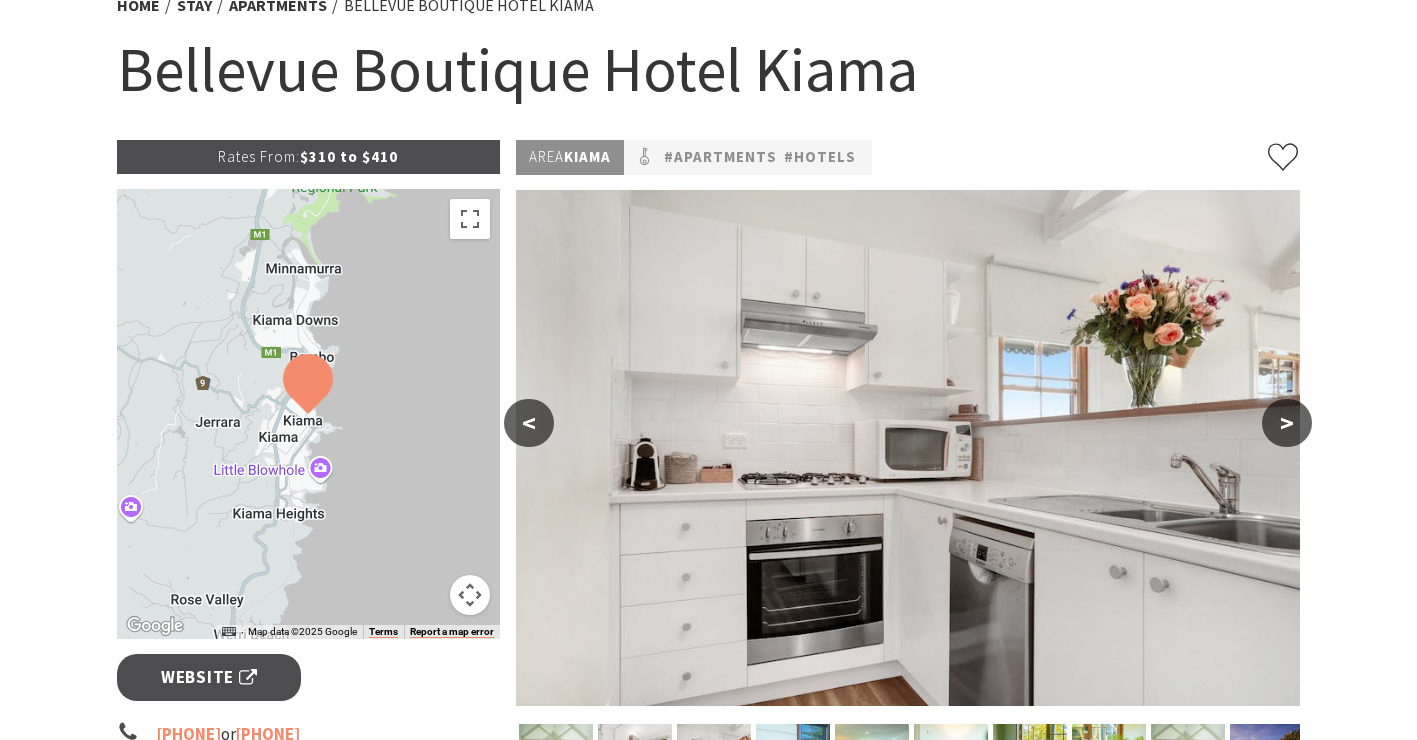 click on ">" at bounding box center (1287, 423) 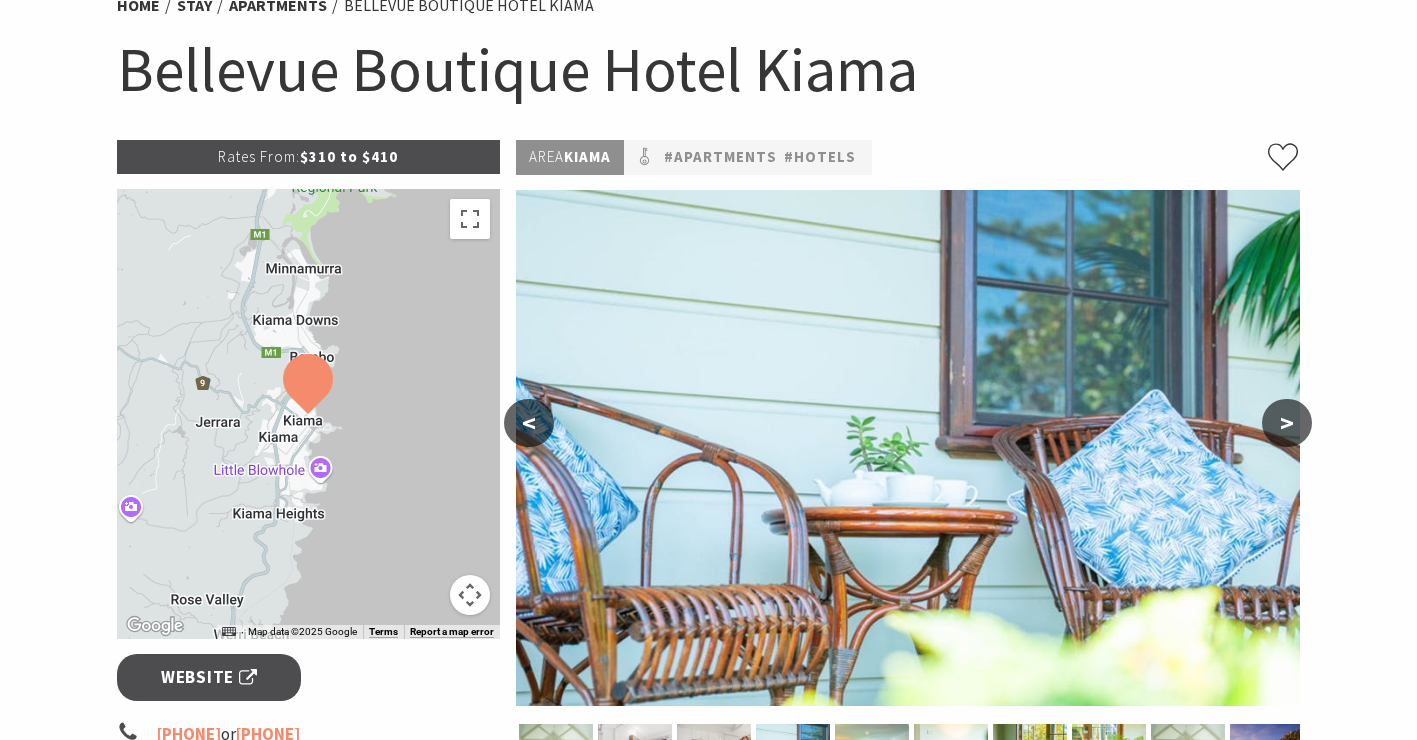click on ">" at bounding box center [1287, 423] 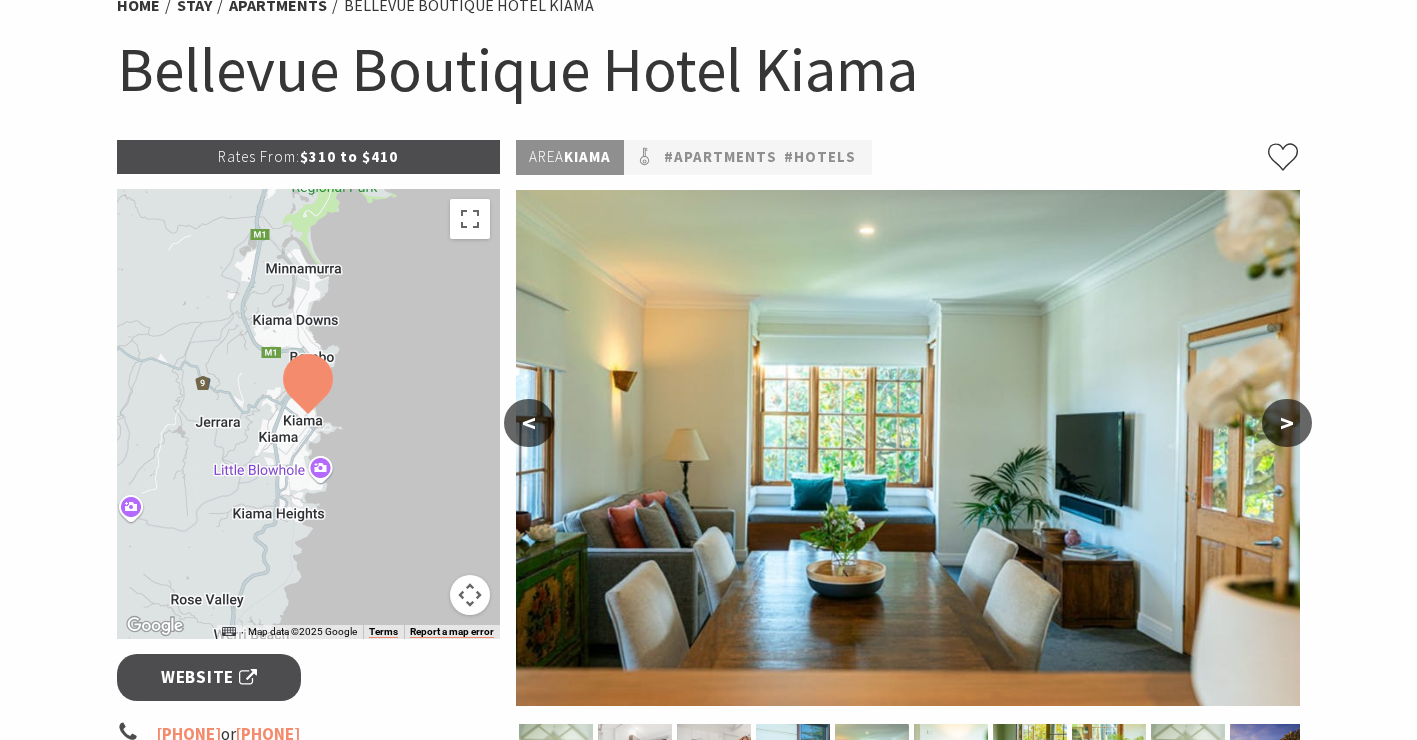 click on ">" at bounding box center [1287, 423] 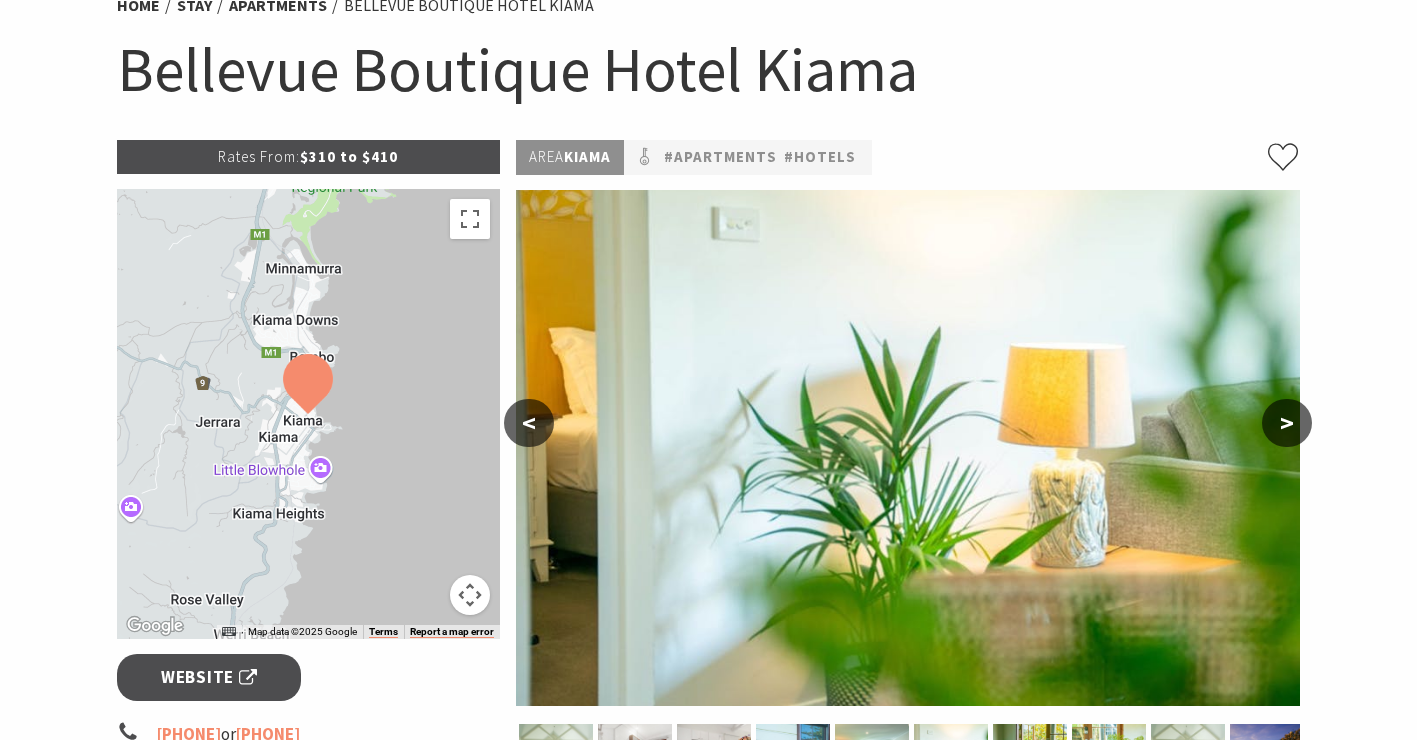 click on ">" at bounding box center (1287, 423) 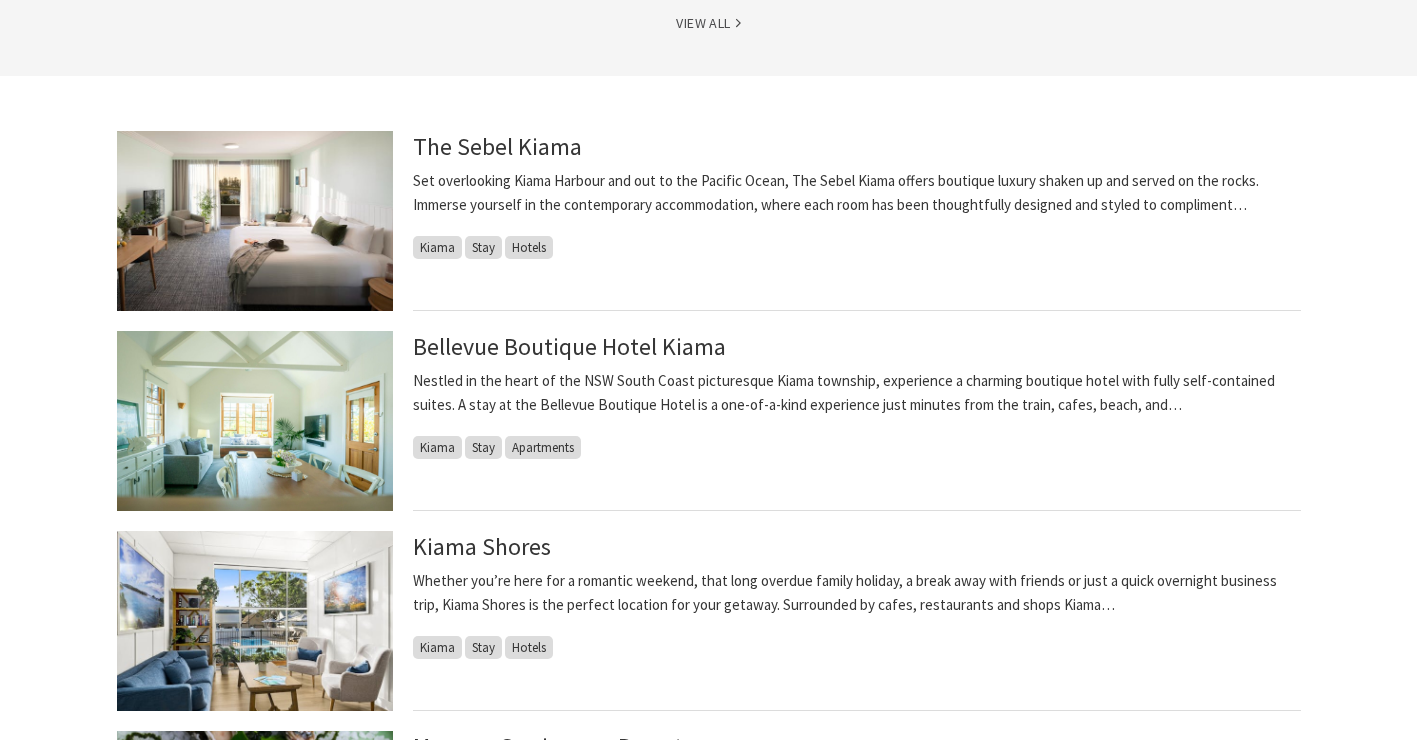 scroll, scrollTop: 501, scrollLeft: 0, axis: vertical 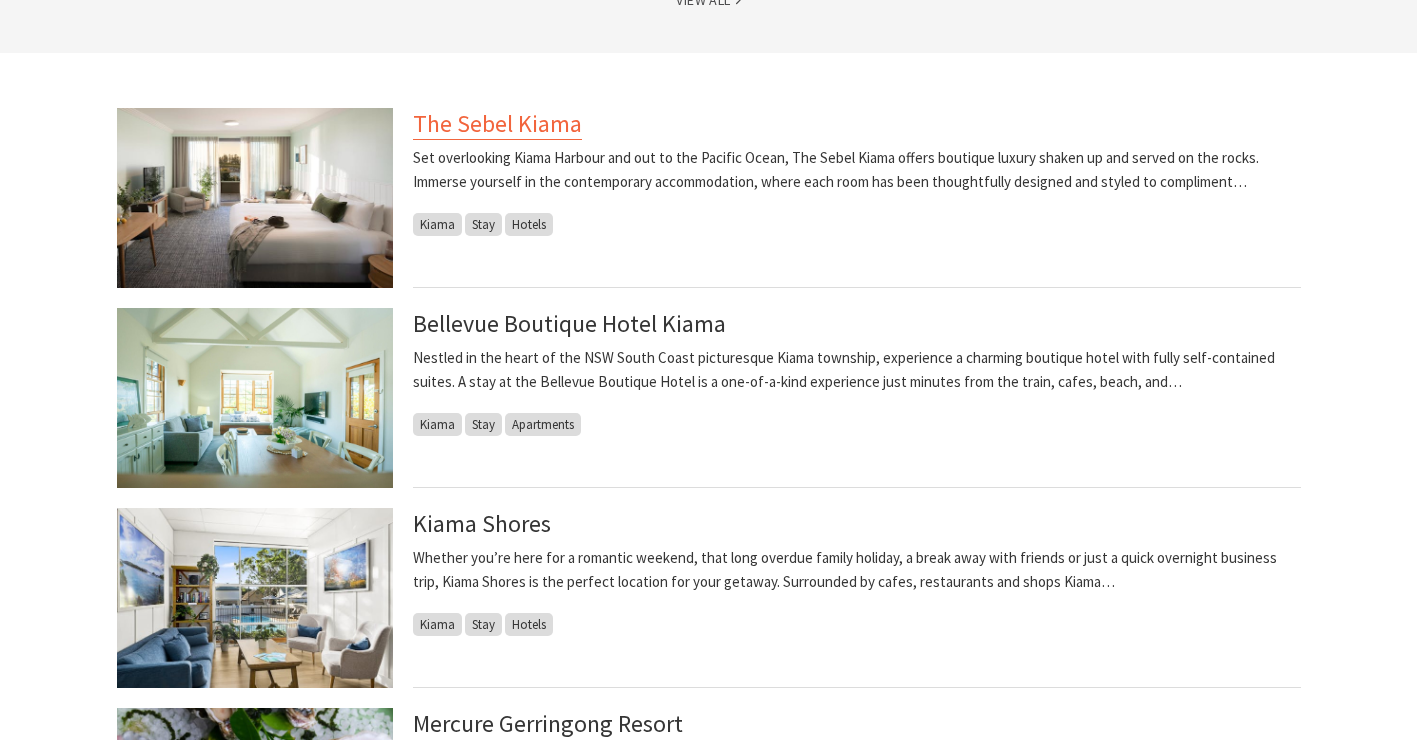 click on "The Sebel Kiama" at bounding box center (497, 124) 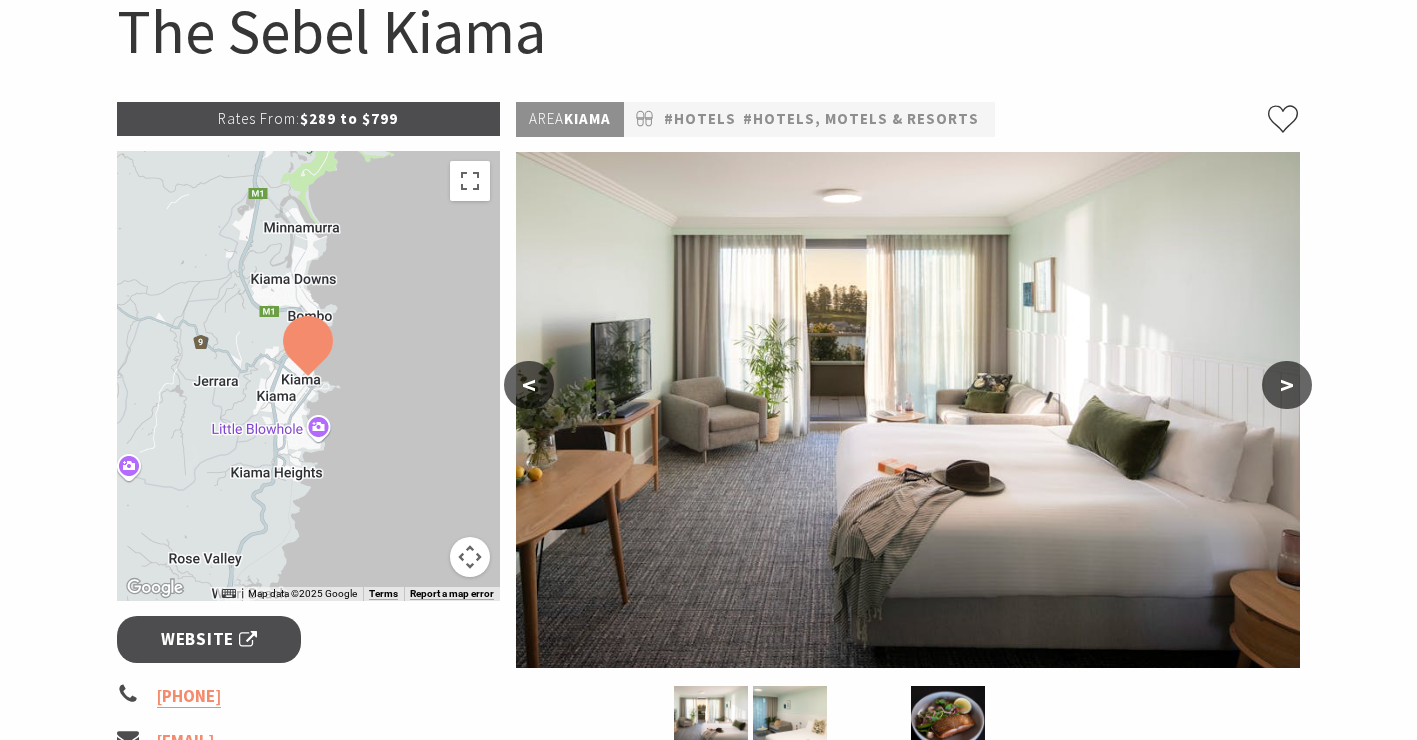 scroll, scrollTop: 223, scrollLeft: 0, axis: vertical 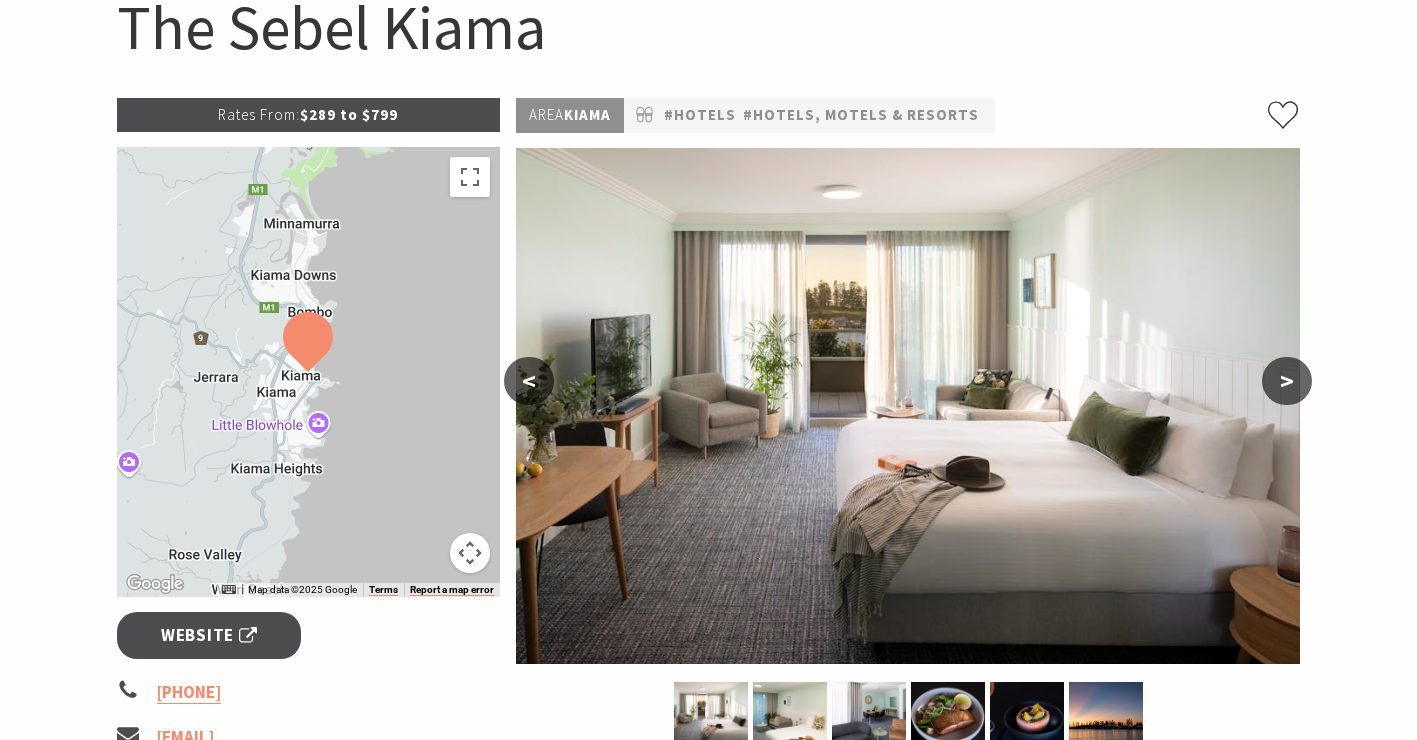 click on ">" at bounding box center (1287, 381) 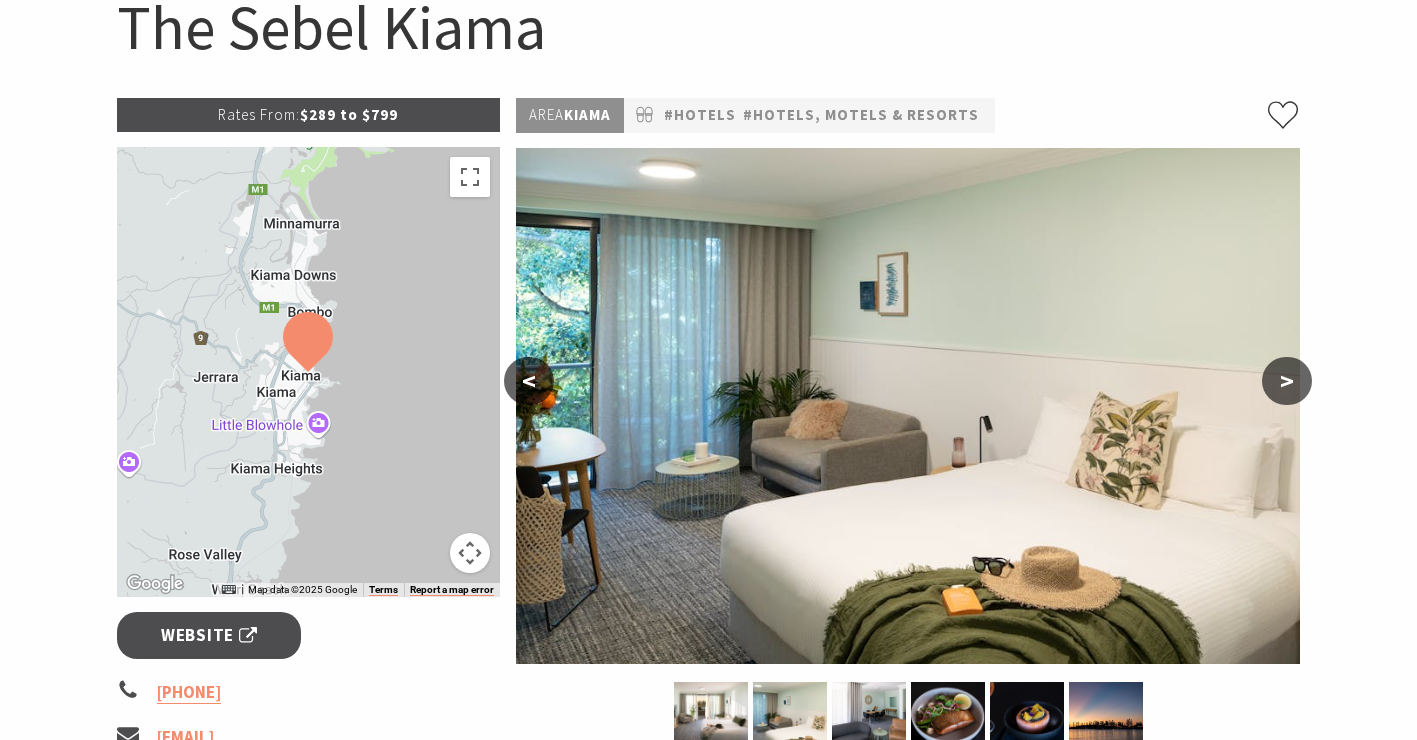 click on ">" at bounding box center [1287, 381] 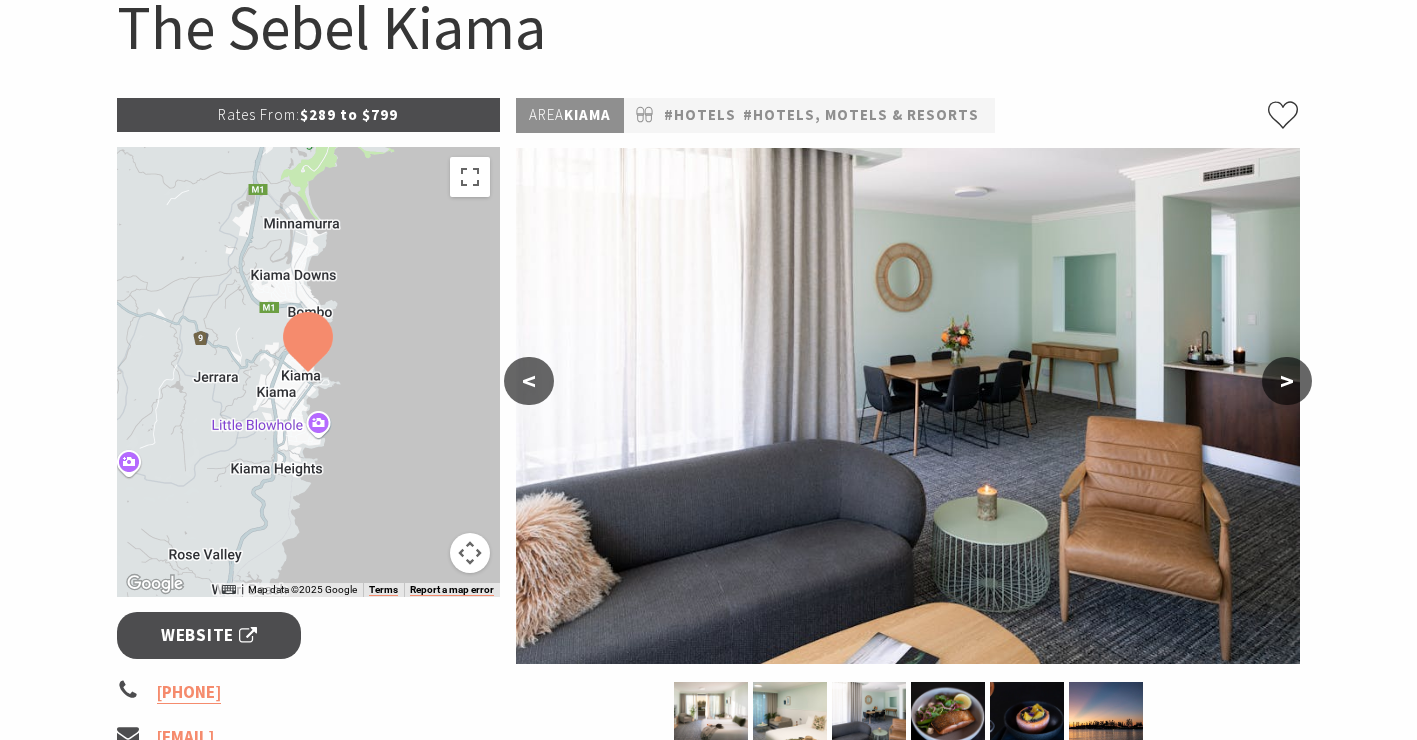 click on ">" at bounding box center [1287, 381] 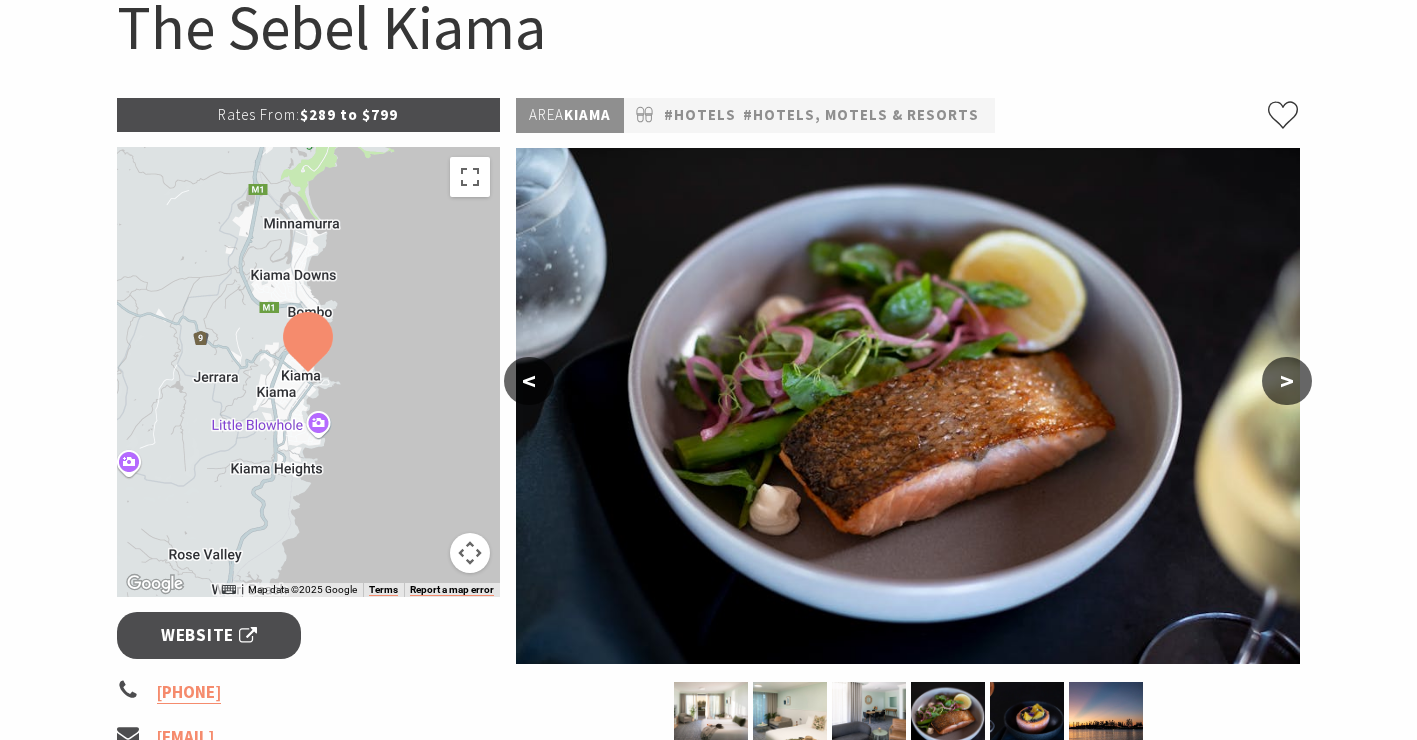 click on ">" at bounding box center [1287, 381] 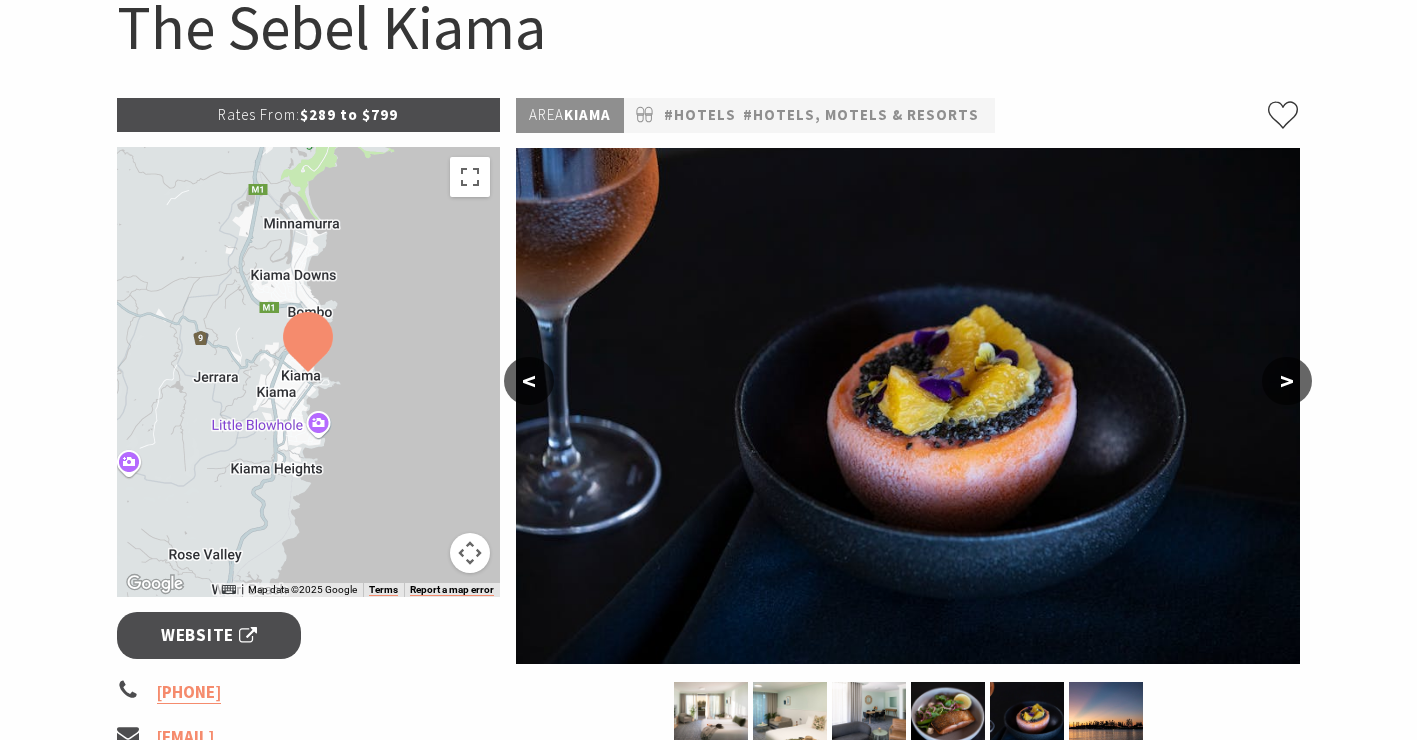 click on ">" at bounding box center (1287, 381) 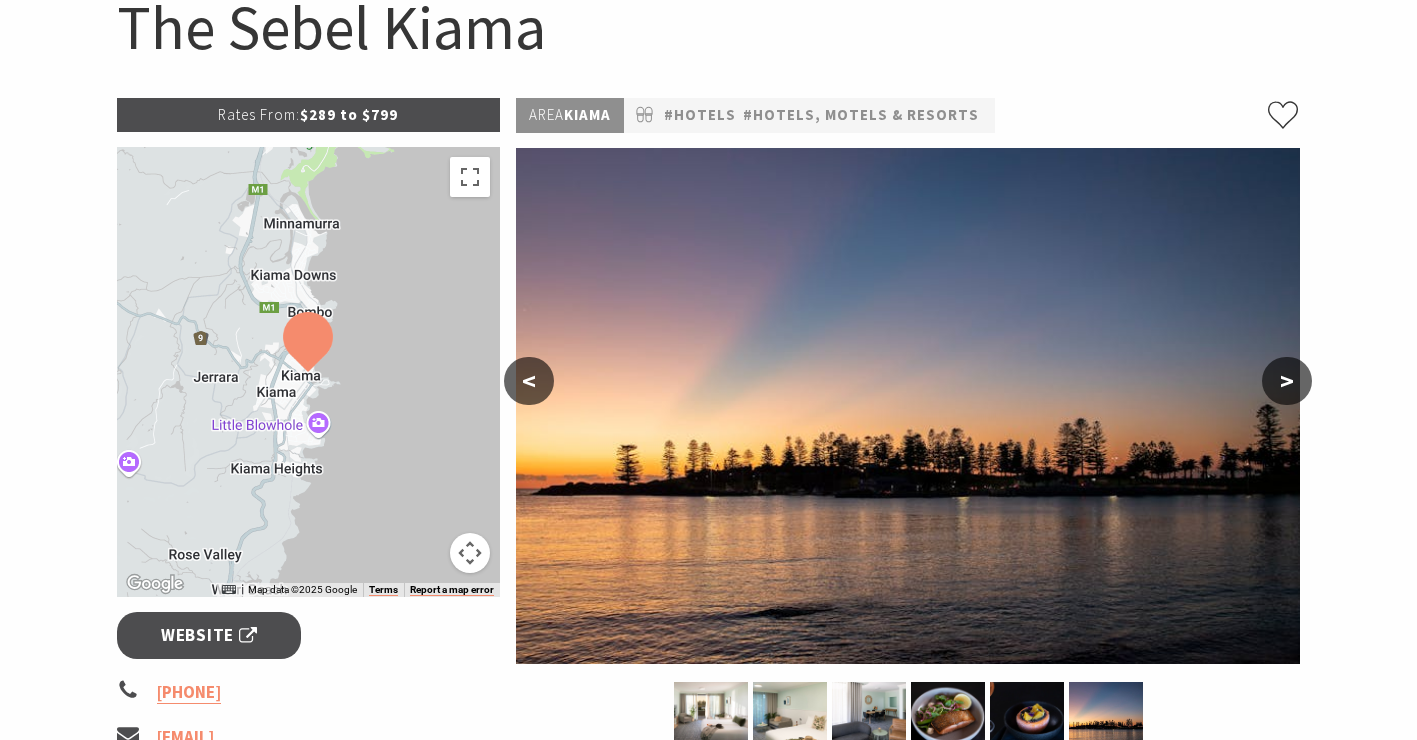 click on ">" at bounding box center (1287, 381) 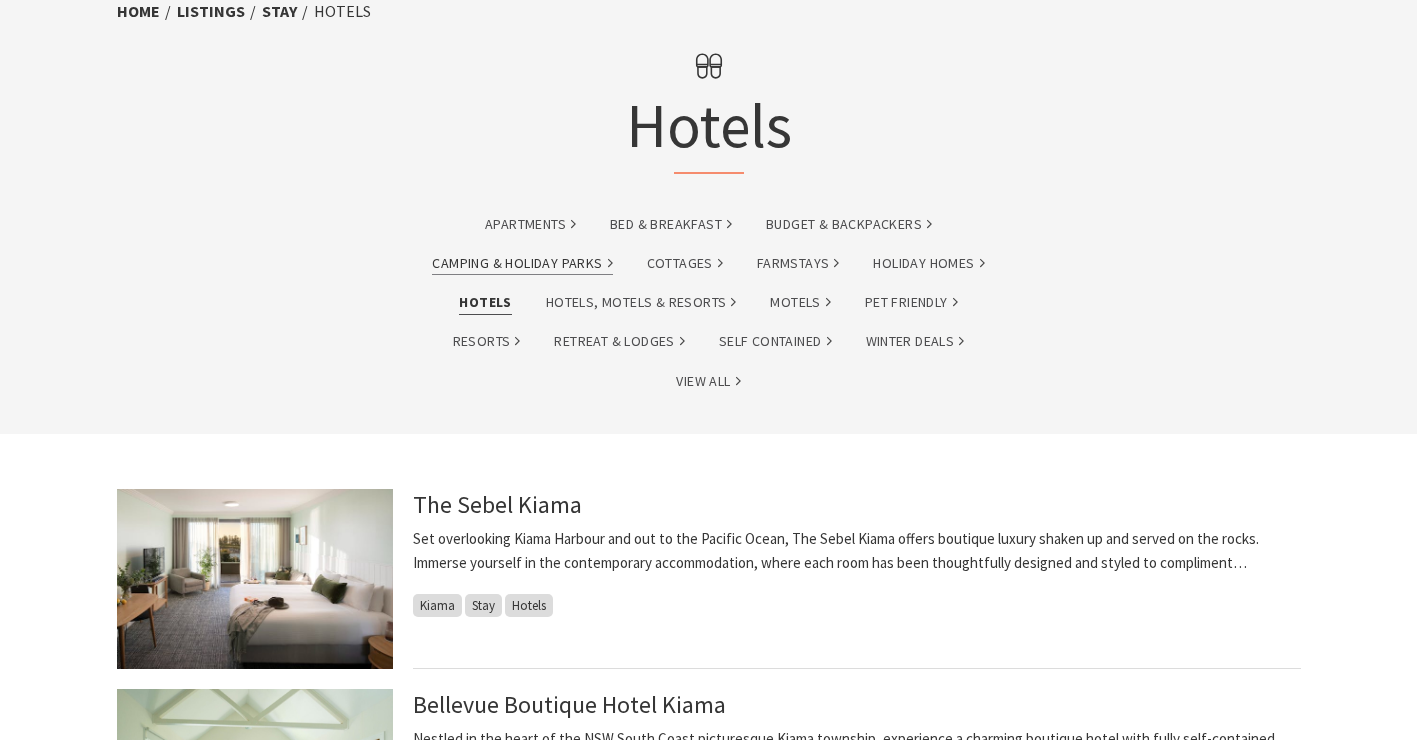 scroll, scrollTop: 118, scrollLeft: 0, axis: vertical 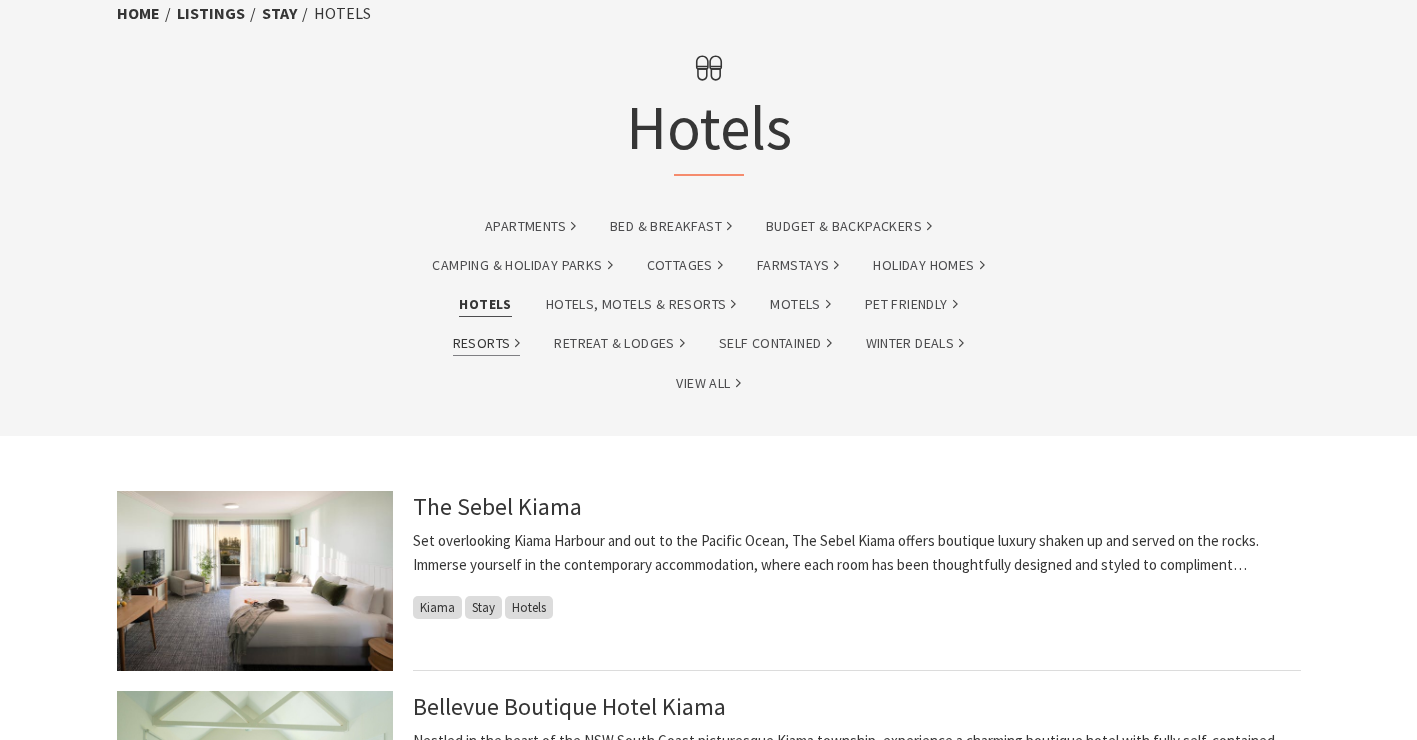 click on "Resorts" at bounding box center [487, 343] 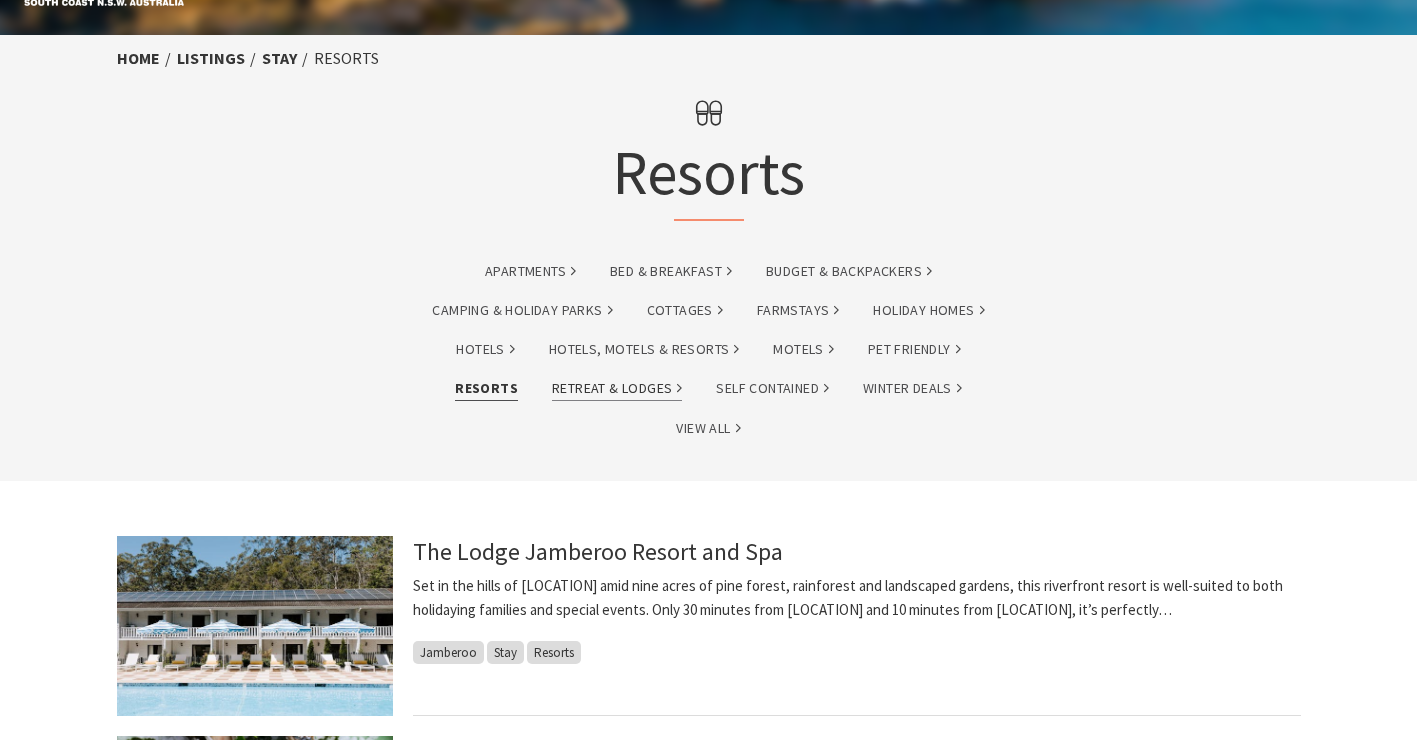 scroll, scrollTop: 63, scrollLeft: 0, axis: vertical 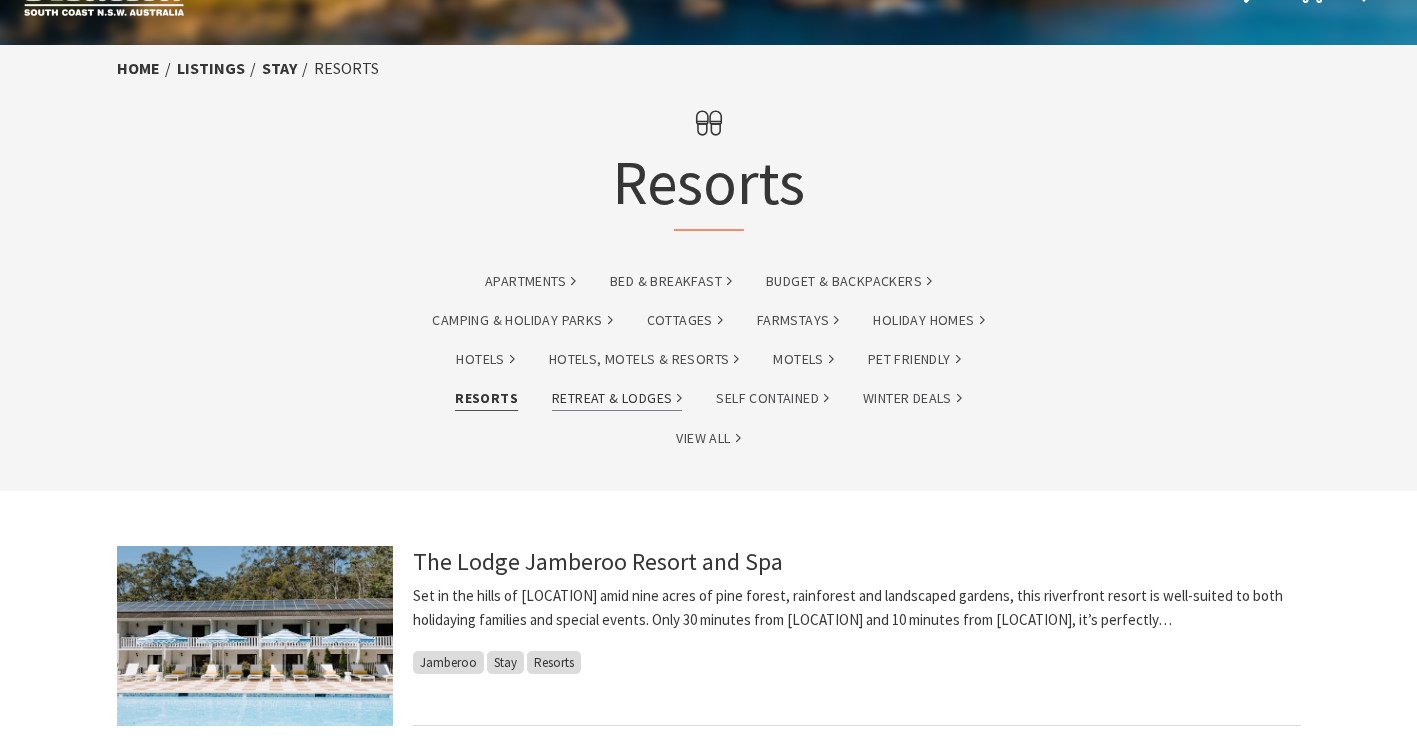 click on "Retreat & Lodges" at bounding box center (617, 398) 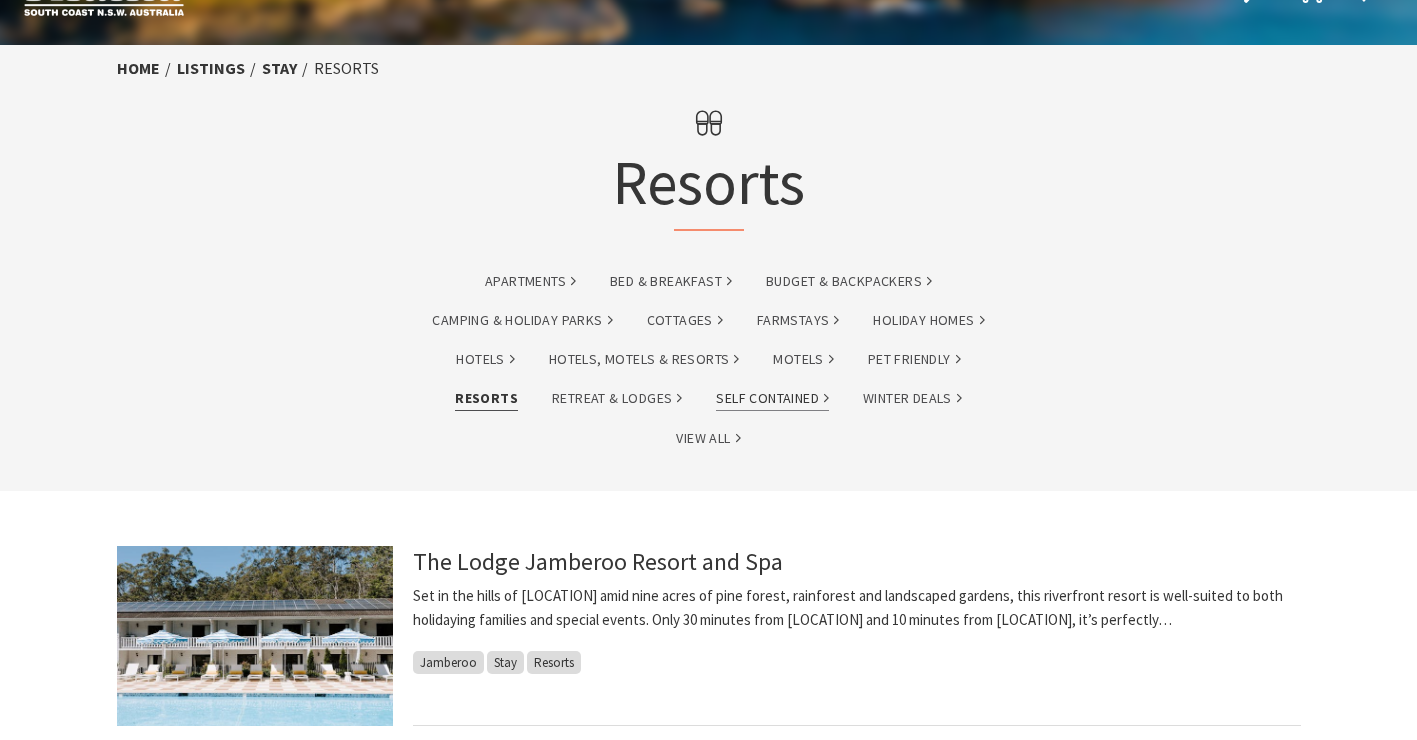 click on "Self Contained" at bounding box center (772, 398) 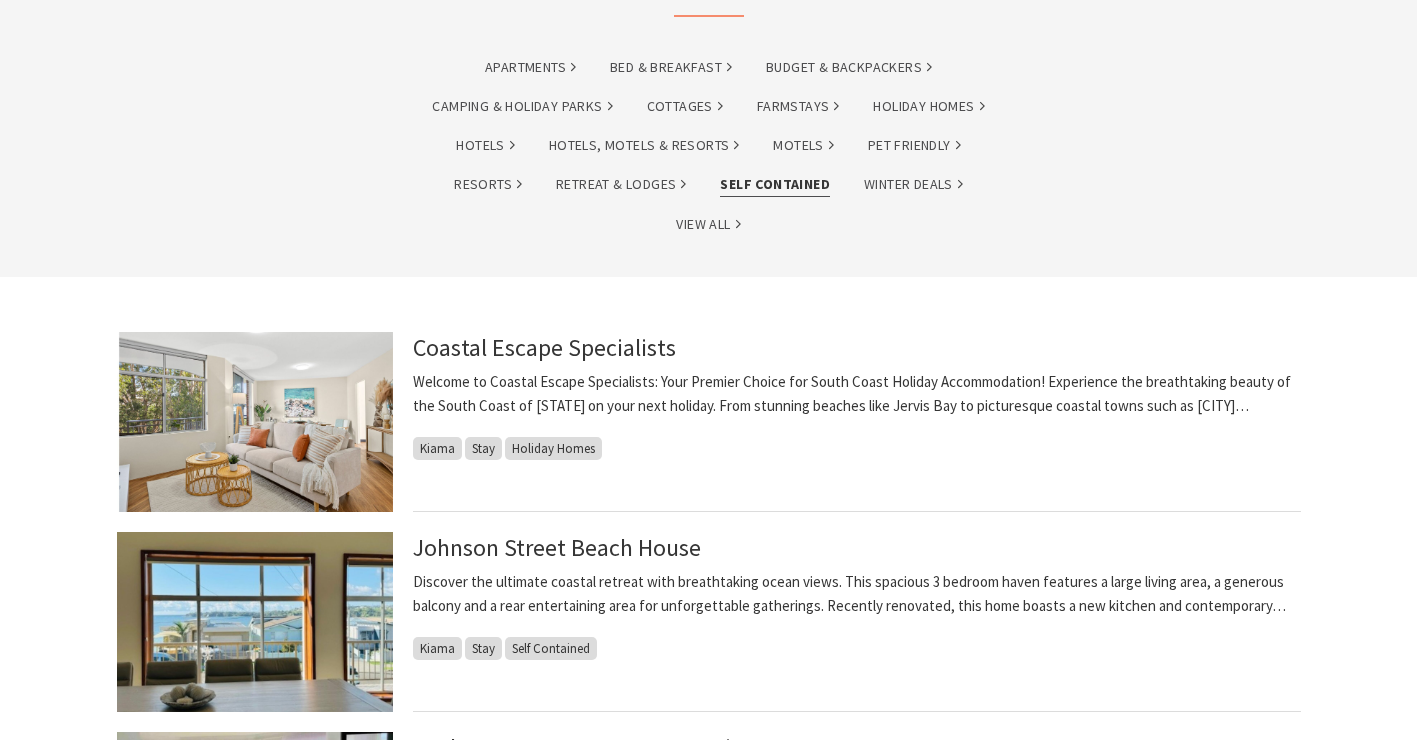 scroll, scrollTop: 0, scrollLeft: 0, axis: both 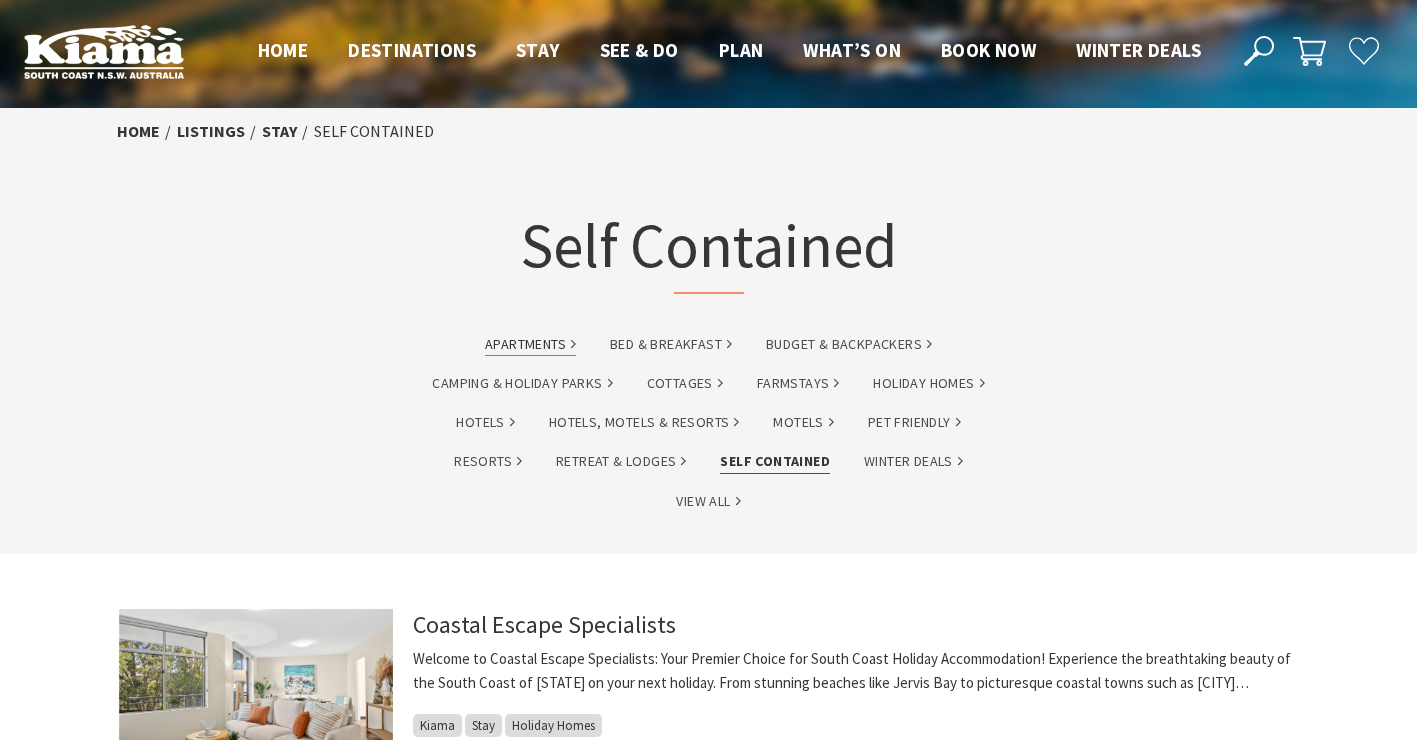 click on "Apartments" at bounding box center (530, 344) 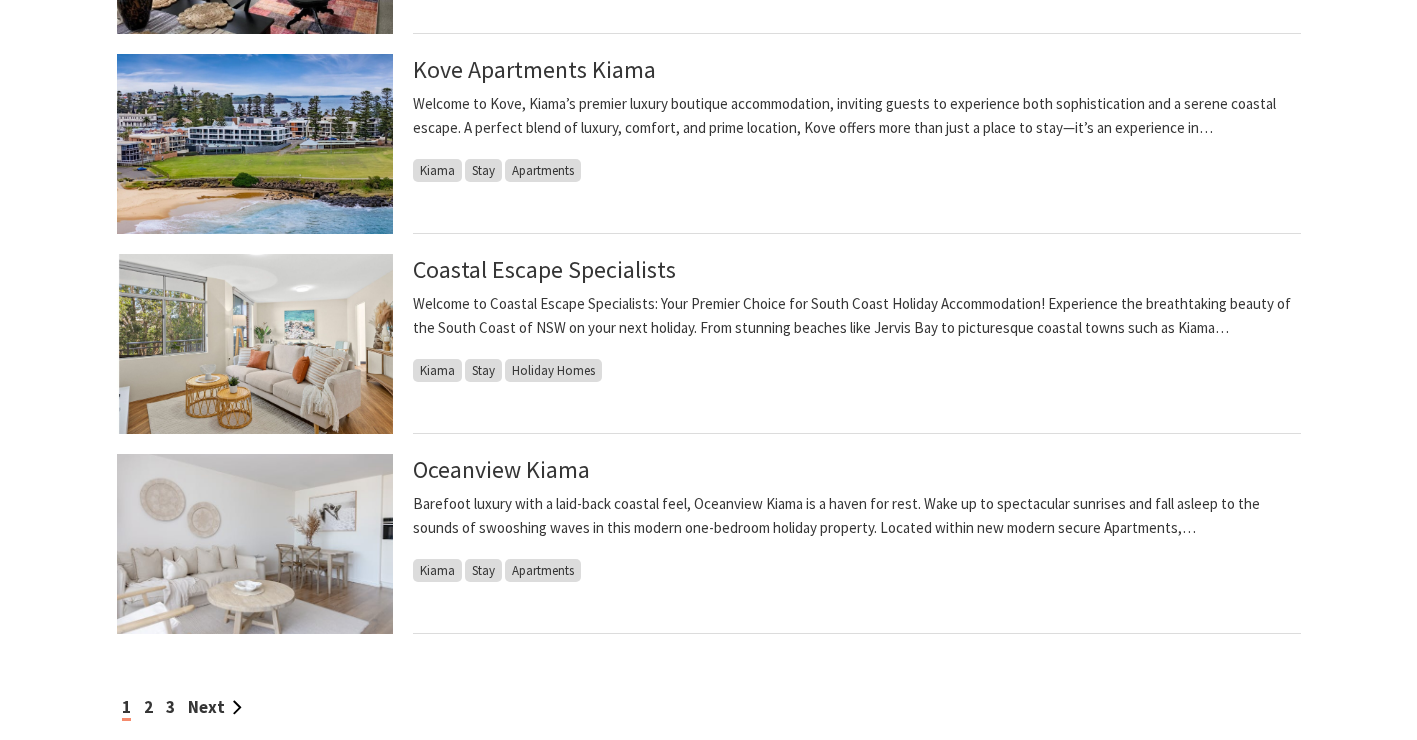 scroll, scrollTop: 1556, scrollLeft: 0, axis: vertical 